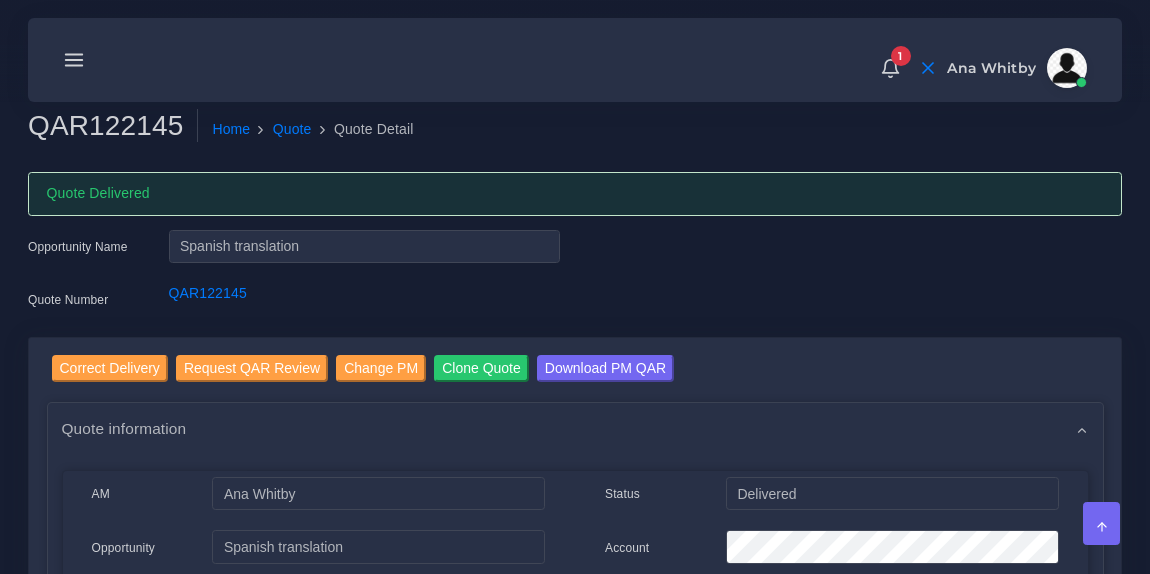 scroll, scrollTop: 0, scrollLeft: 0, axis: both 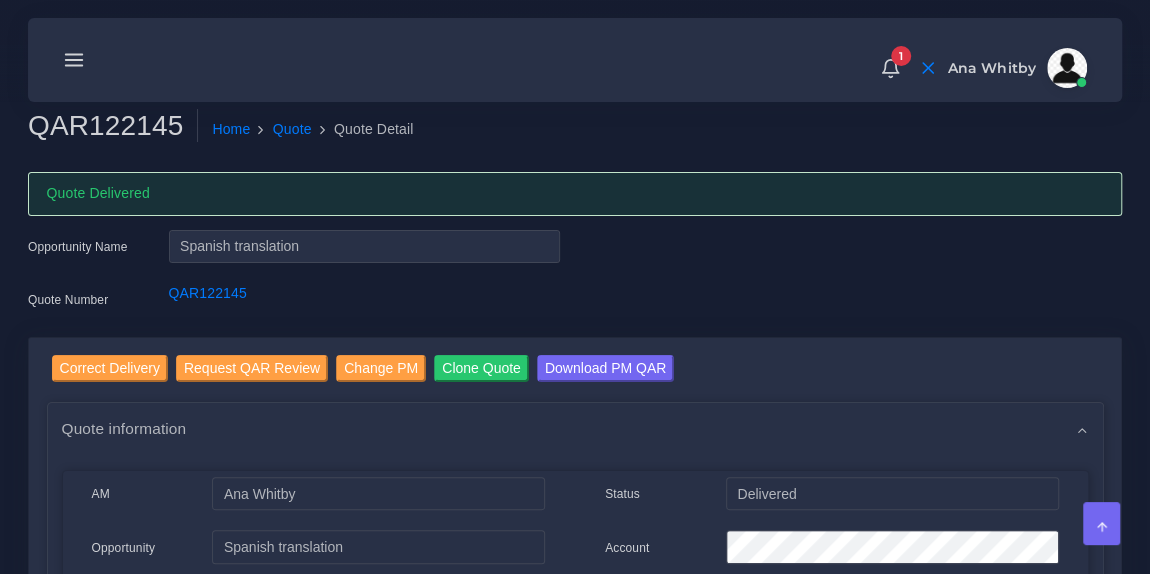 click at bounding box center [74, 55] 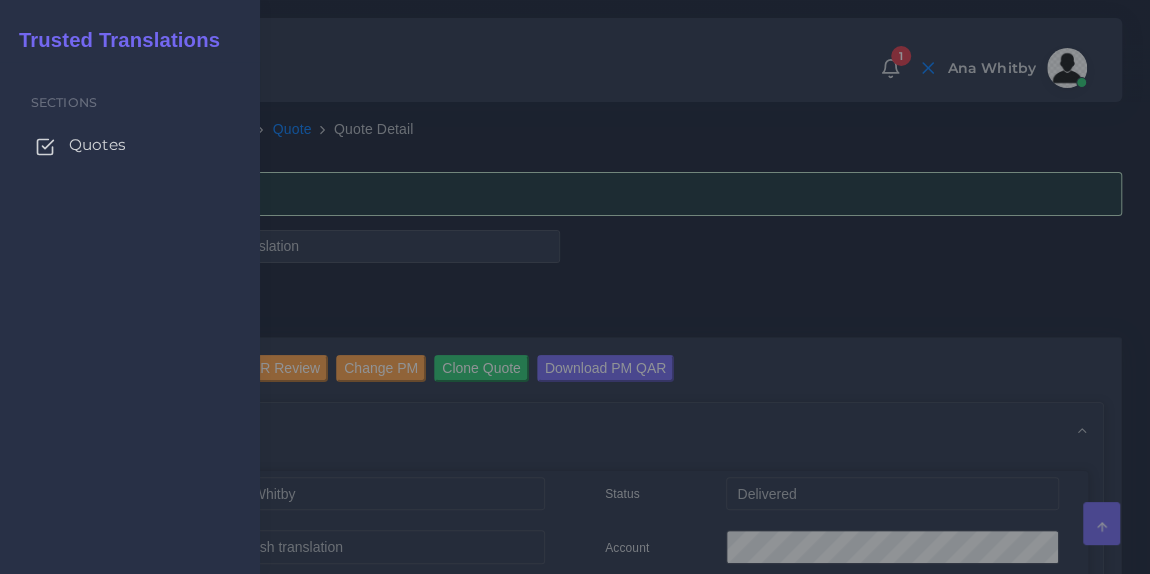 click on "Quotes" at bounding box center (97, 145) 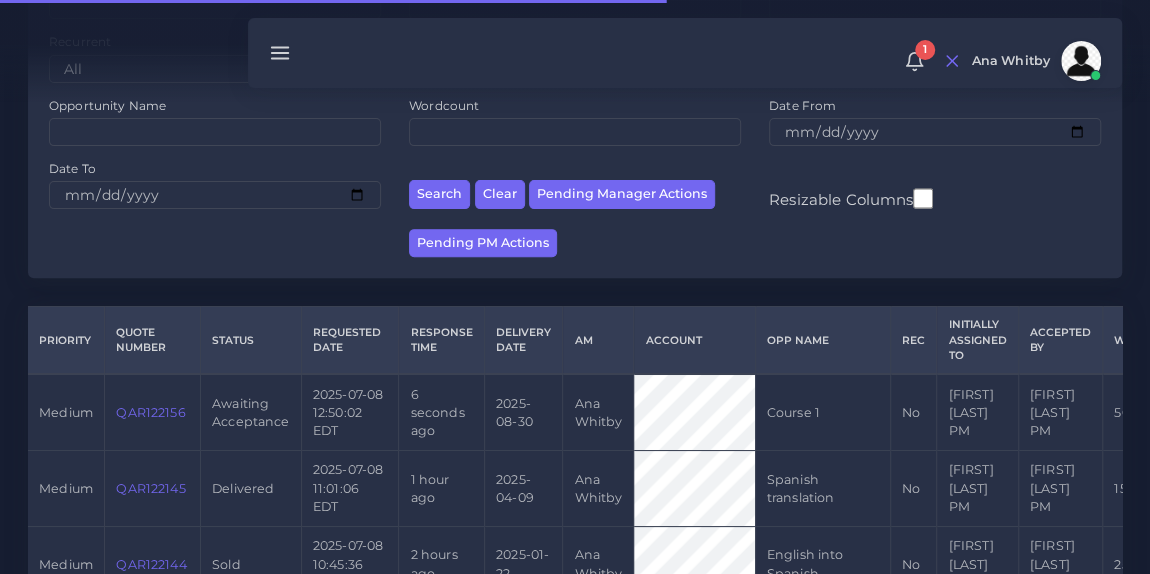 scroll, scrollTop: 255, scrollLeft: 0, axis: vertical 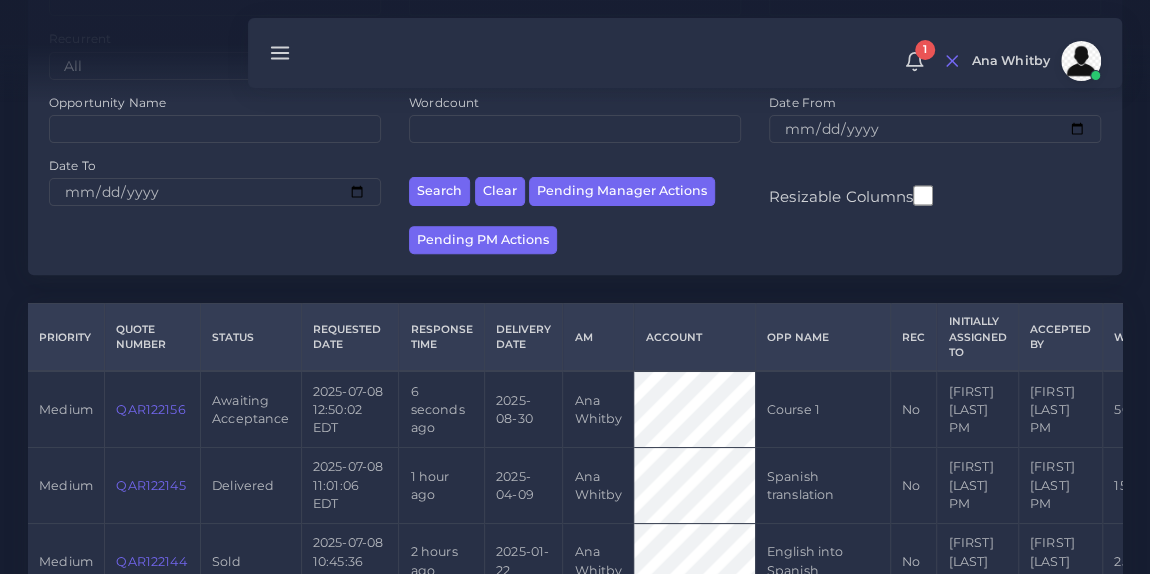 click on "QAR122156" at bounding box center [150, 409] 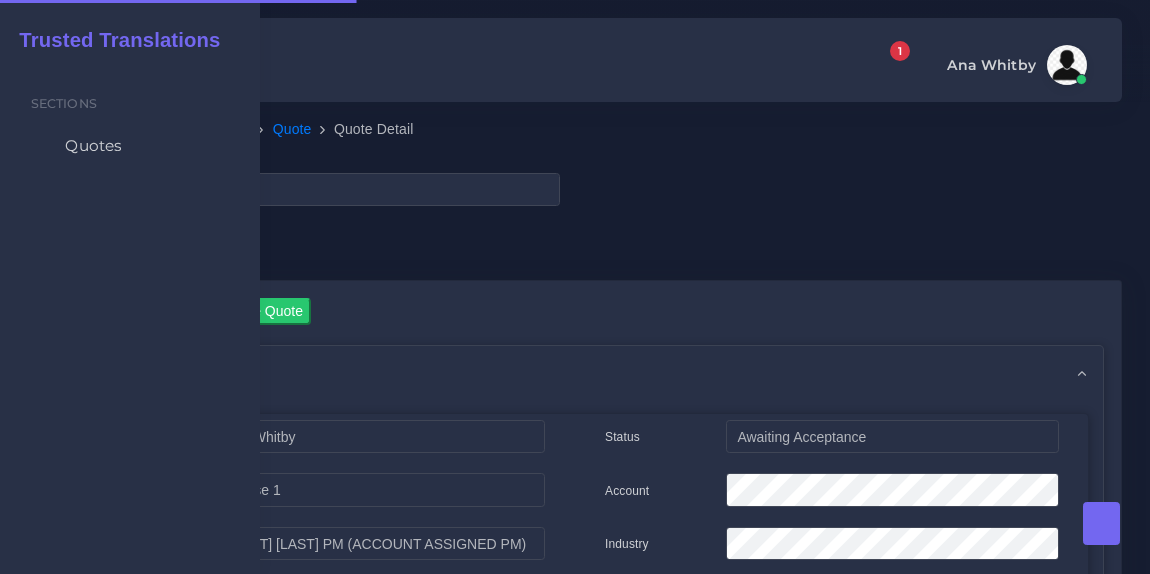 scroll, scrollTop: 0, scrollLeft: 0, axis: both 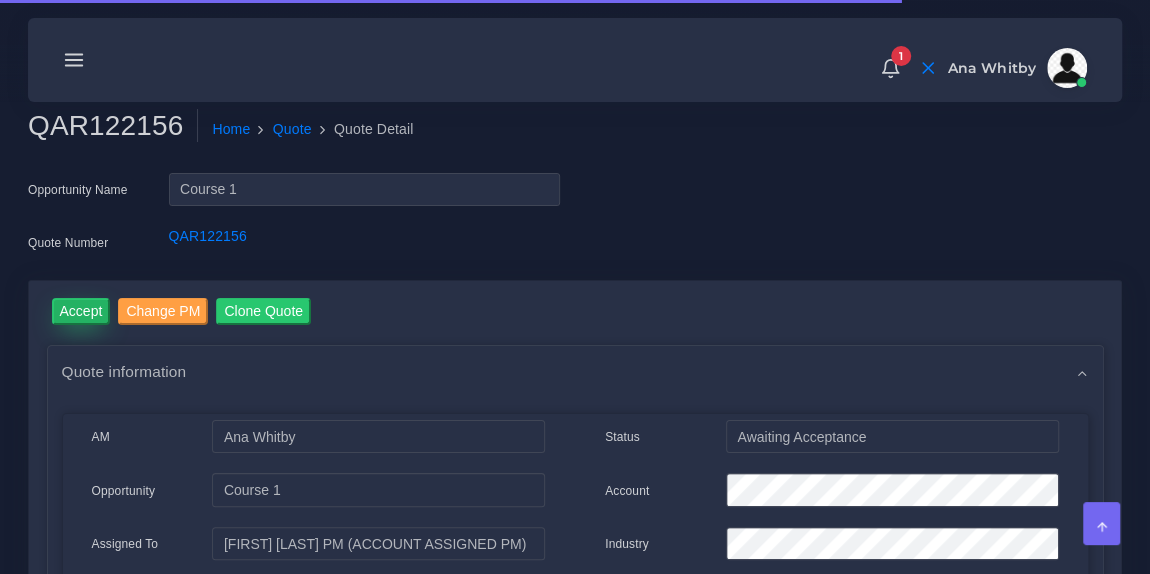 click on "Accept" at bounding box center [81, 311] 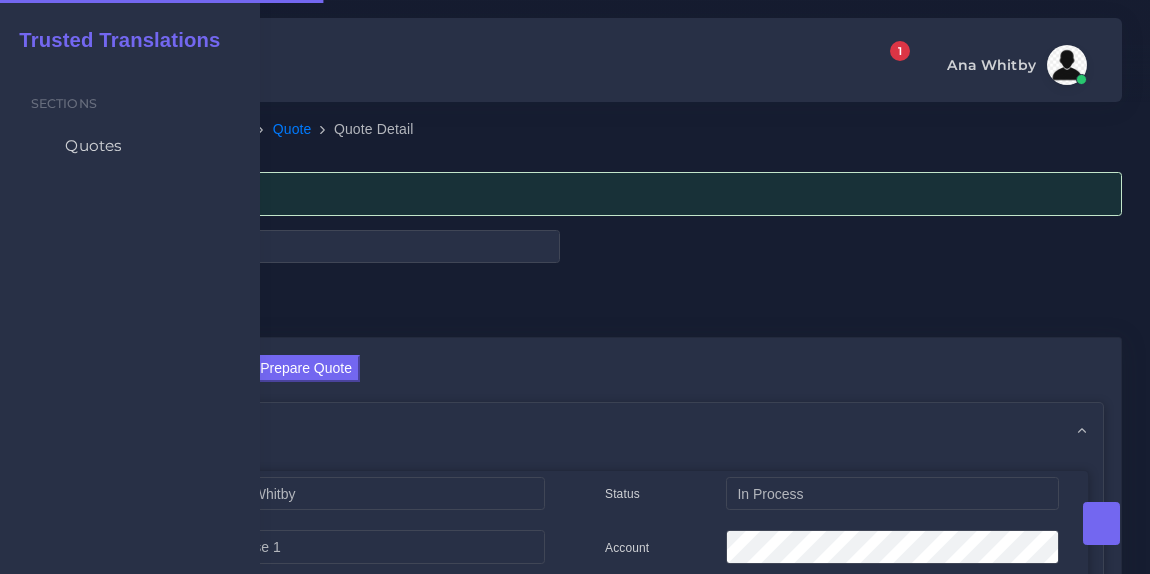 scroll, scrollTop: 0, scrollLeft: 0, axis: both 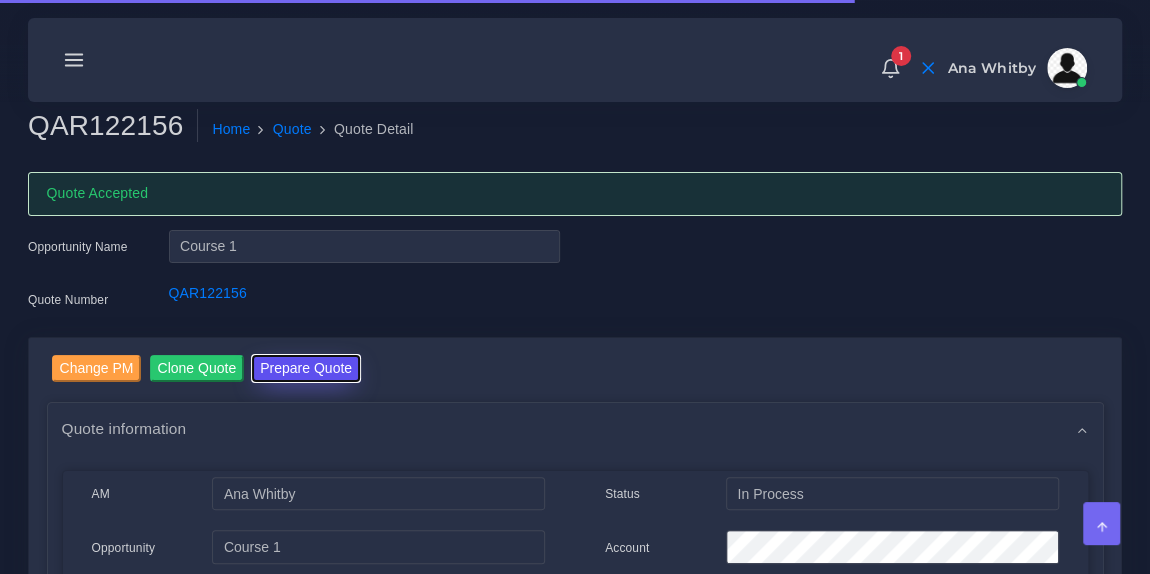 click on "Prepare Quote" at bounding box center [306, 368] 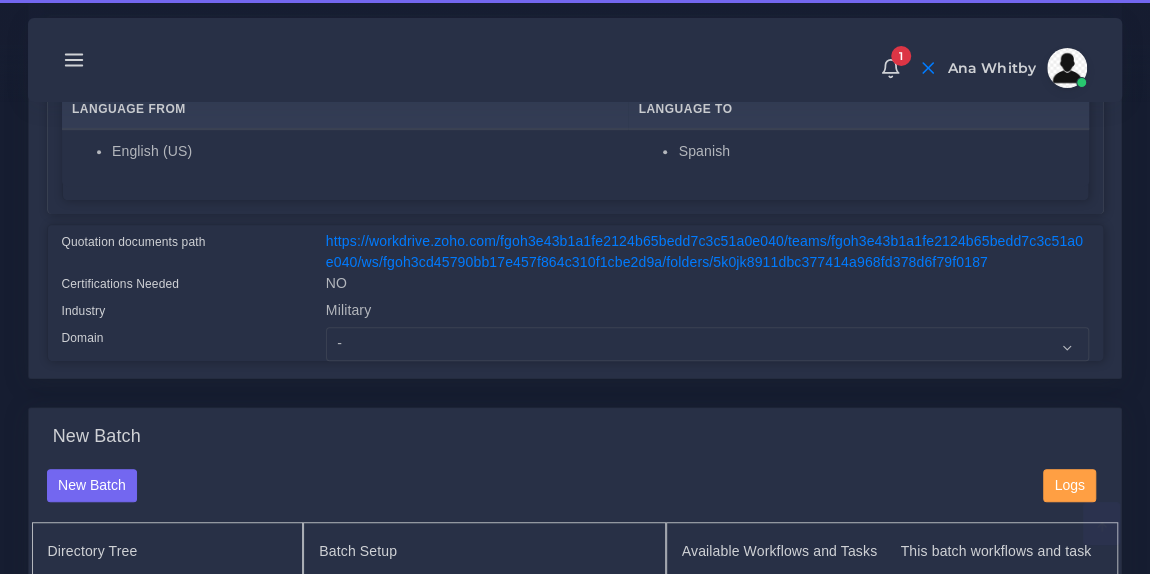 scroll, scrollTop: 392, scrollLeft: 0, axis: vertical 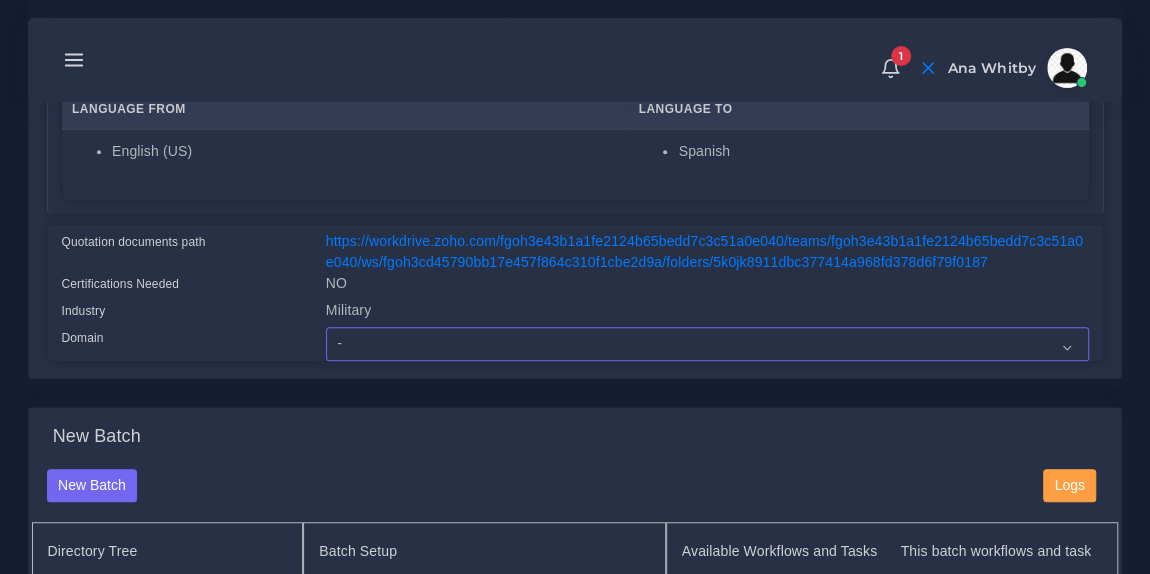 click on "-
Advertising and Media
Agriculture, Forestry and Fishing
Architecture, Building and Construction
Automotive
Chemicals
Computer Hardware
Computer Software
Consumer Electronics - Home appliances
Education
Energy, Water, Transportation and Utilities
Finance - Banking
Food Manufacturing and Services
Healthcare and Health Sciences
Hospitality, Leisure, Tourism and Arts
Human Resources - HR
Industrial Electronics
Industrial Manufacturing Insurance" at bounding box center [707, 344] 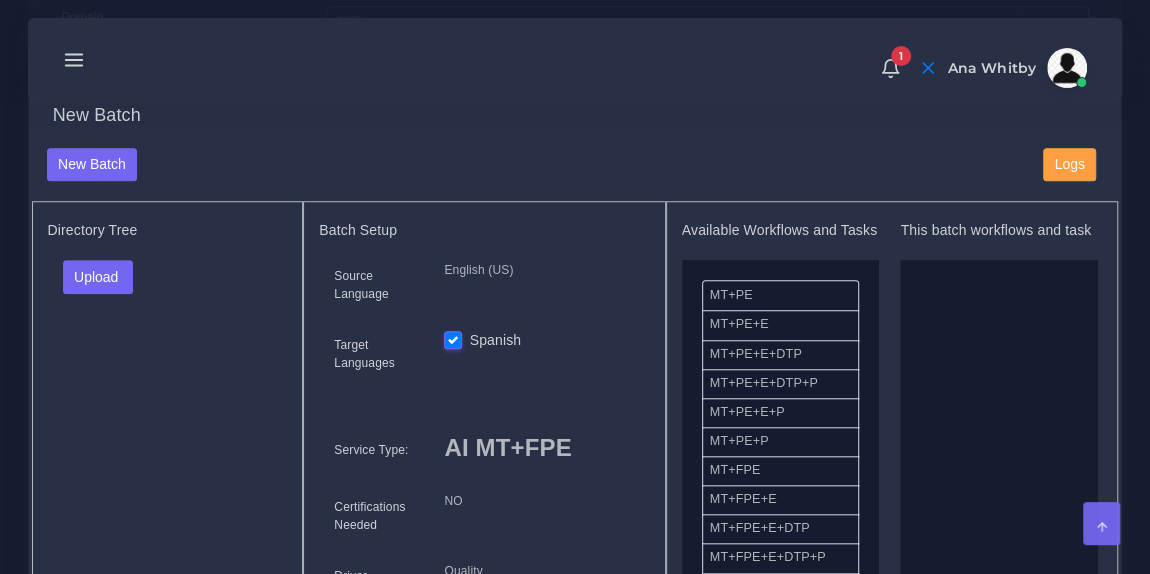 scroll, scrollTop: 727, scrollLeft: 0, axis: vertical 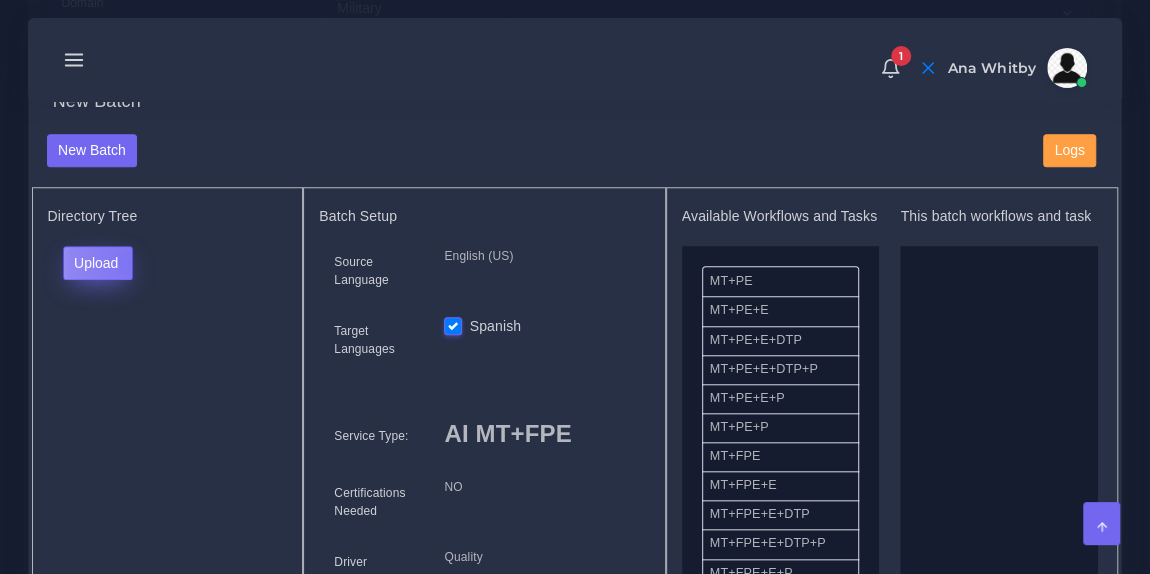 click on "Upload" at bounding box center [98, 263] 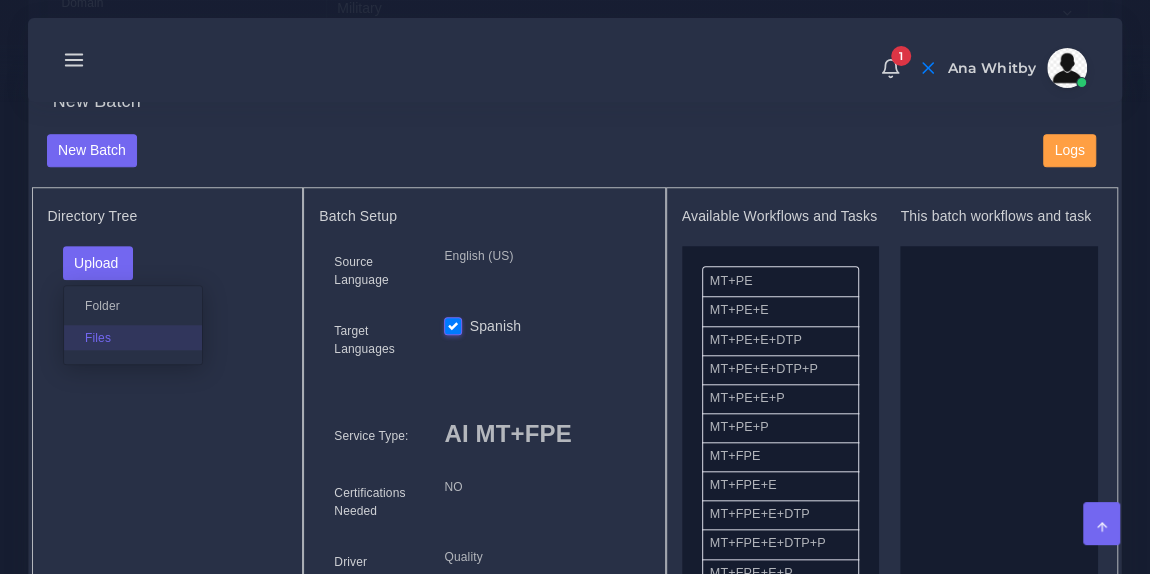 click on "Files" at bounding box center (133, 337) 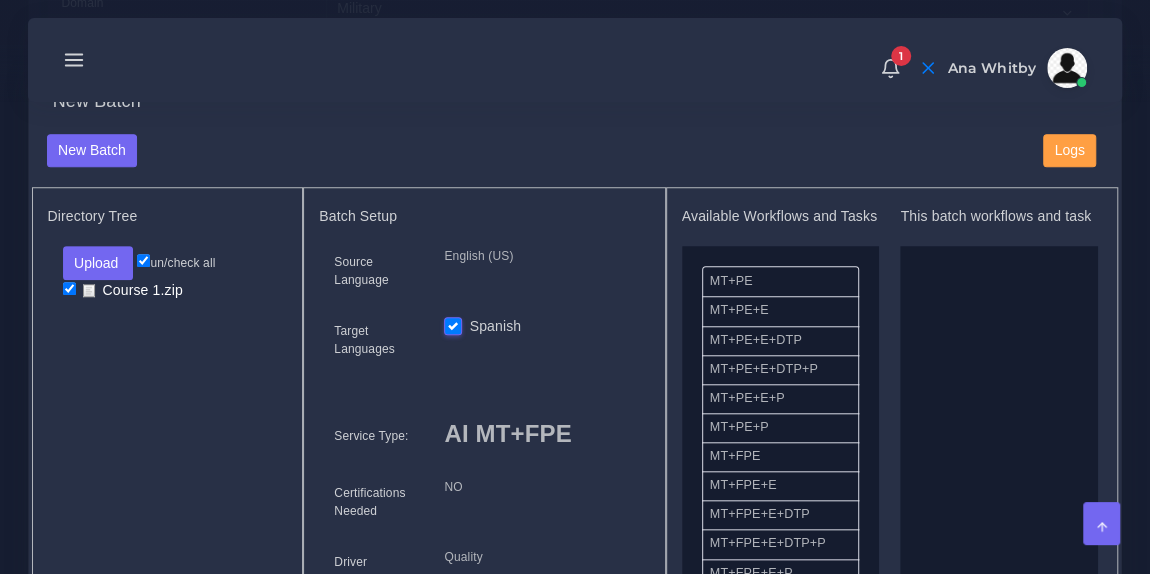 scroll, scrollTop: 30, scrollLeft: 0, axis: vertical 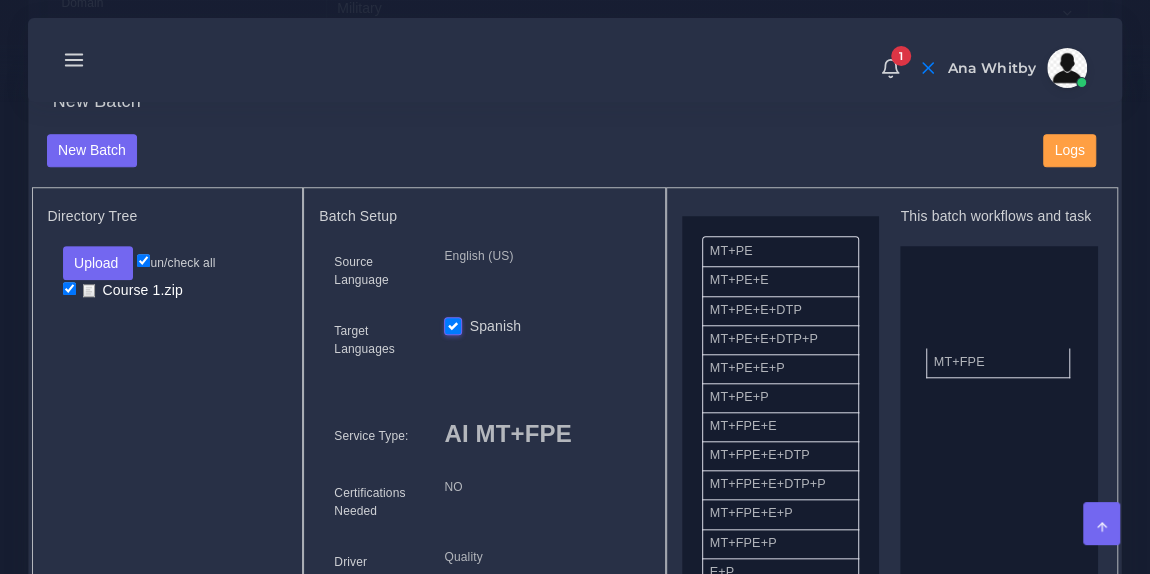 drag, startPoint x: 779, startPoint y: 435, endPoint x: 1009, endPoint y: 357, distance: 242.86621 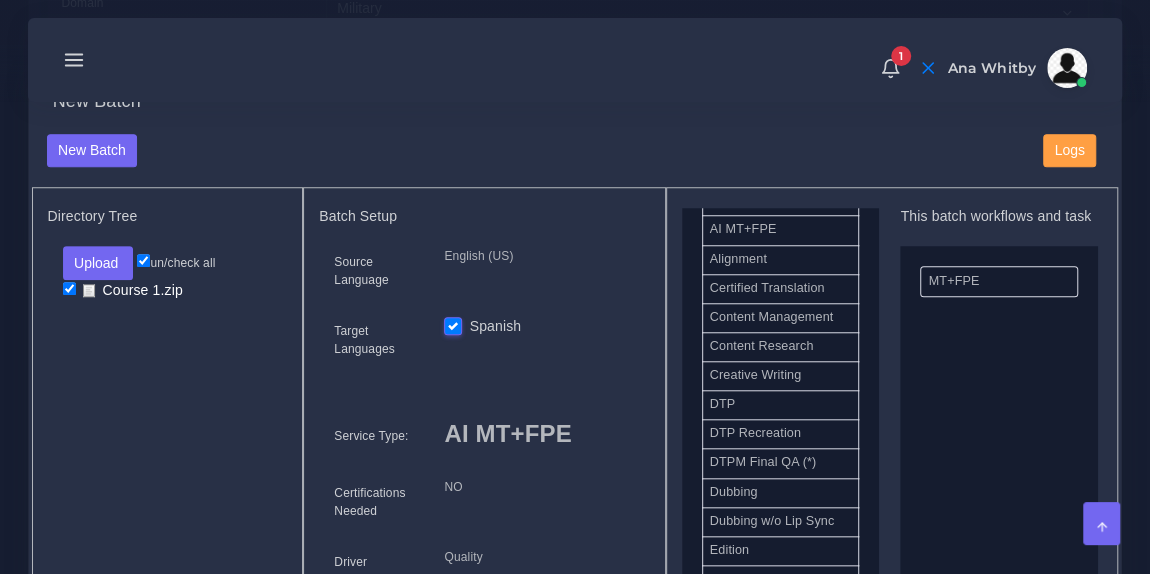 scroll, scrollTop: 548, scrollLeft: 0, axis: vertical 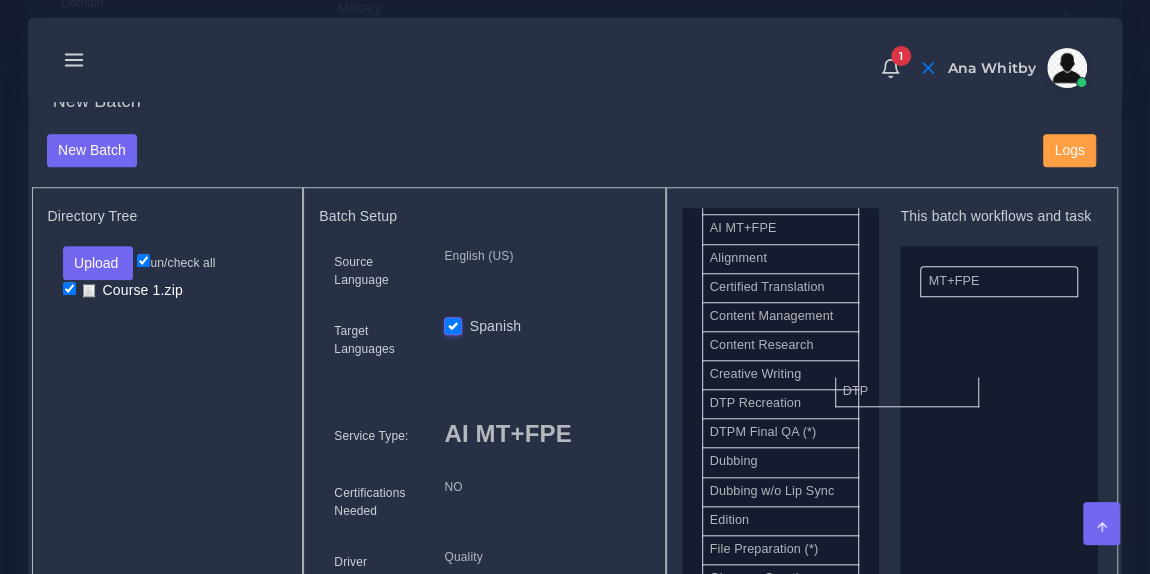 drag, startPoint x: 776, startPoint y: 413, endPoint x: 976, endPoint y: 376, distance: 203.3937 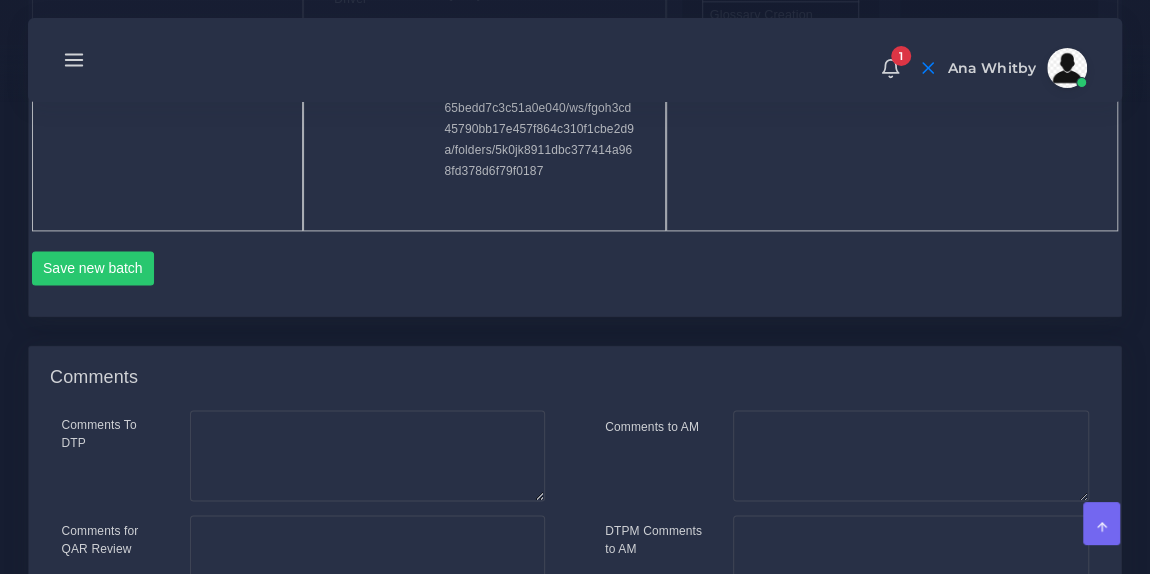 scroll, scrollTop: 1287, scrollLeft: 0, axis: vertical 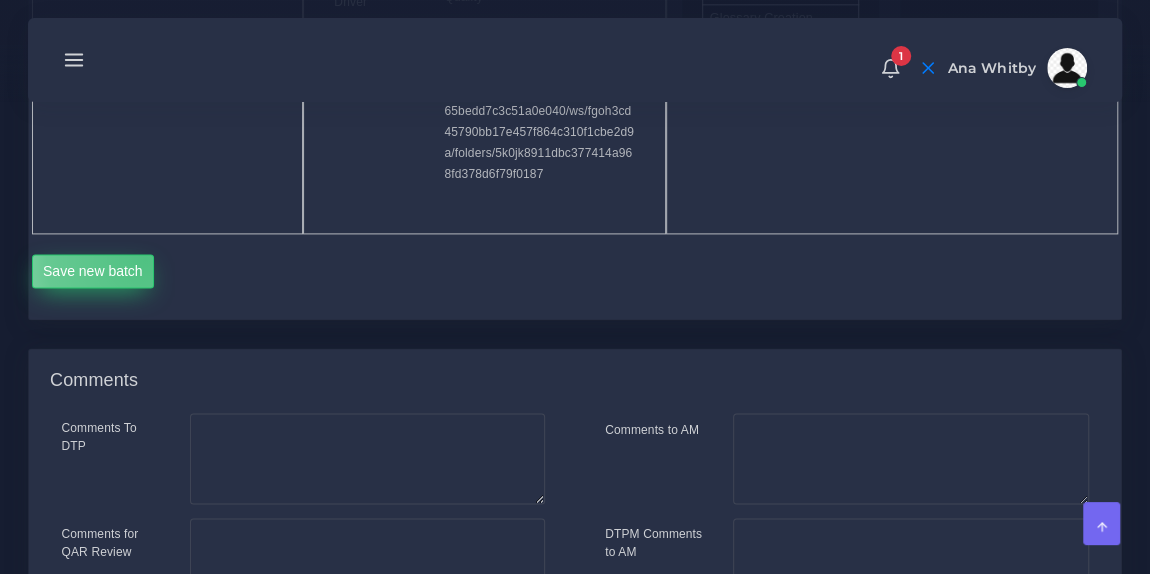 click on "Save new batch" at bounding box center (93, 271) 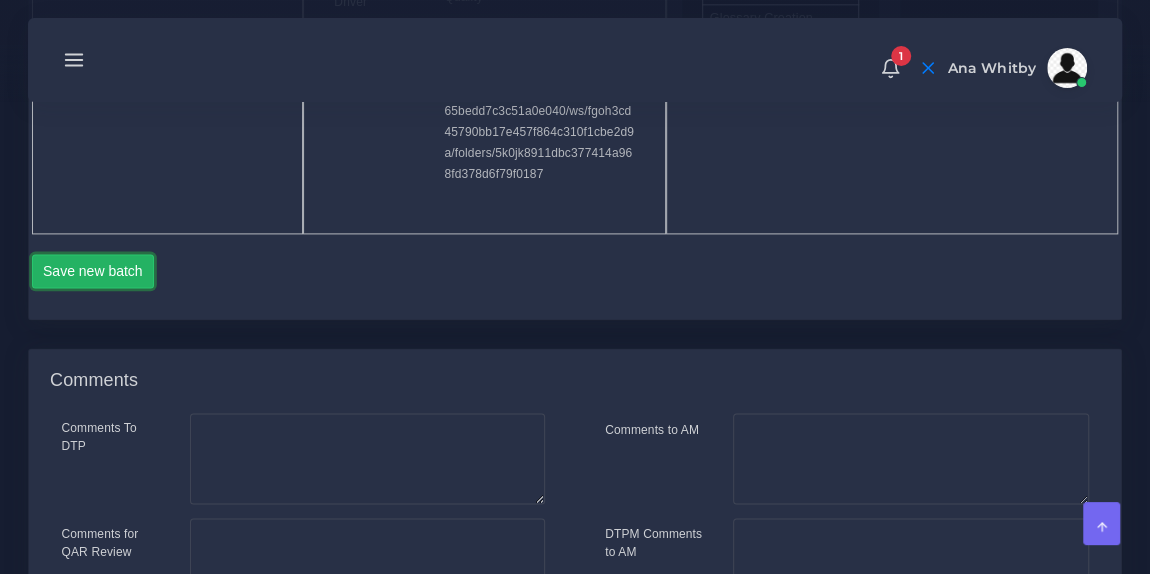 type 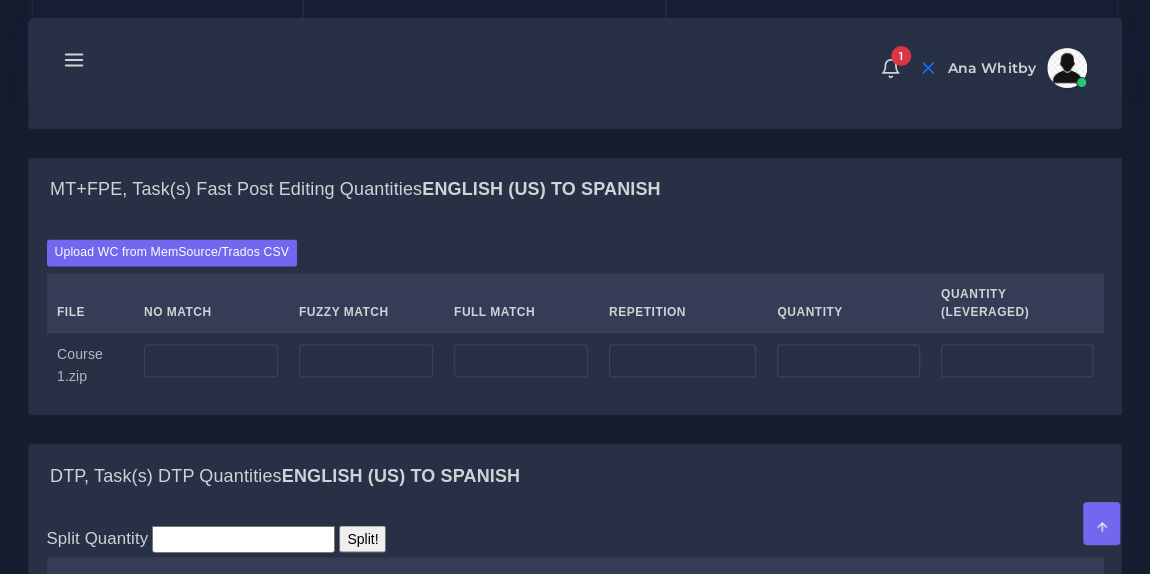 scroll, scrollTop: 1532, scrollLeft: 0, axis: vertical 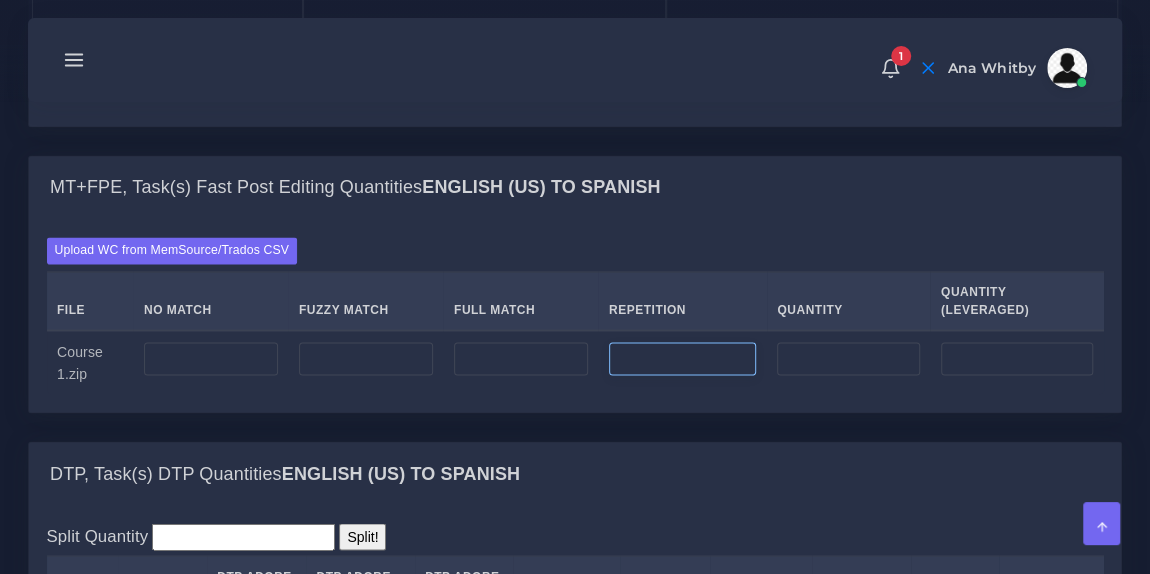 click at bounding box center [682, 359] 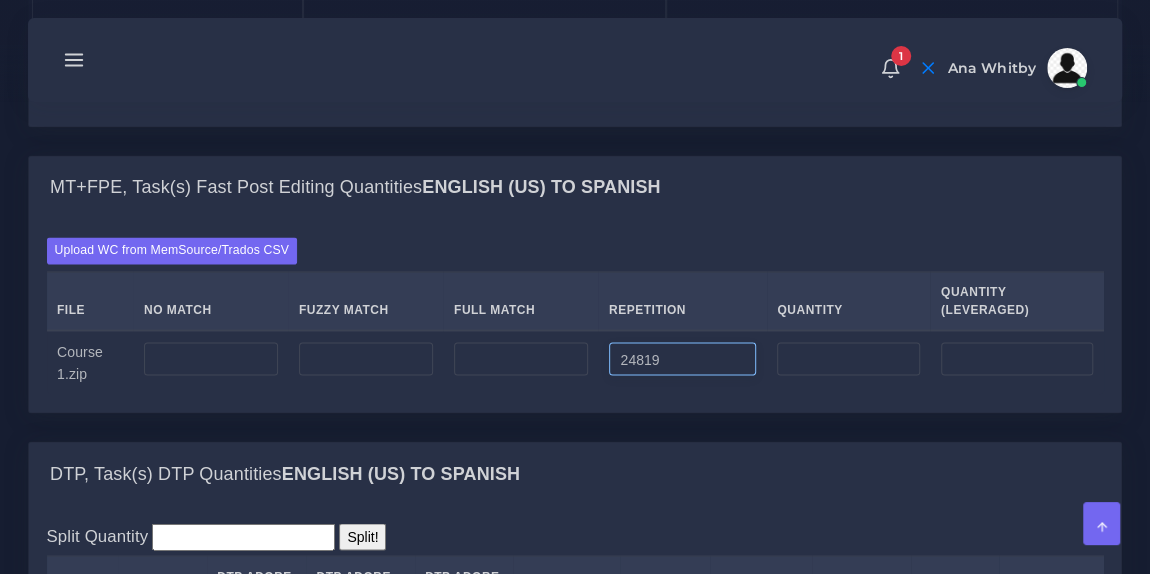 type on "24819" 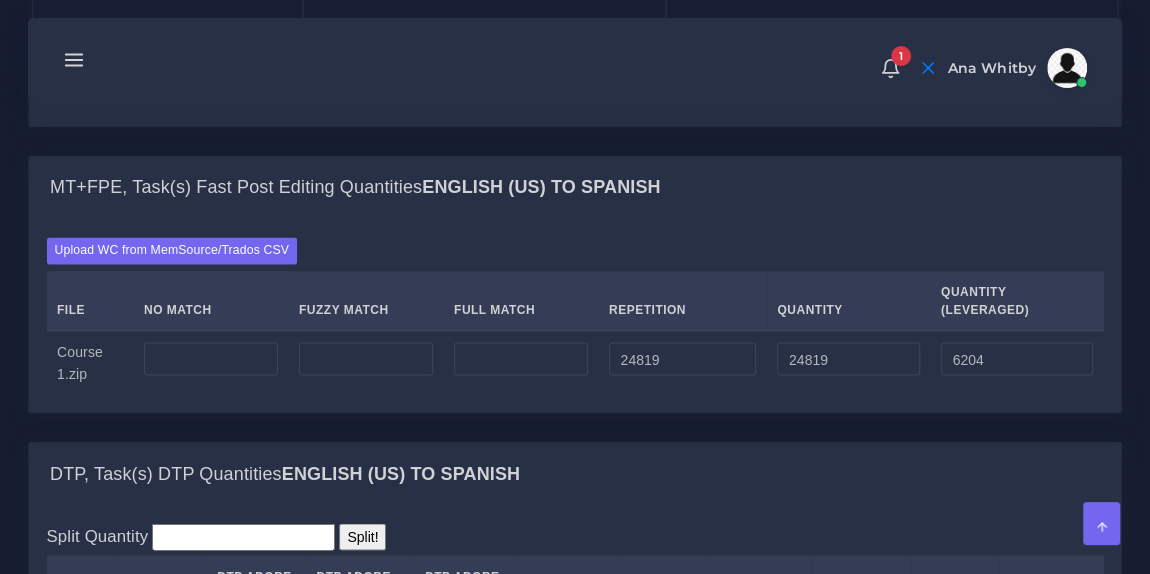 click on "Upload WC from MemSource/Trados CSV
File
No Match
Fuzzy Match
Full Match
Repetition
Quantity
Quantity (Leveraged)" at bounding box center (575, 315) 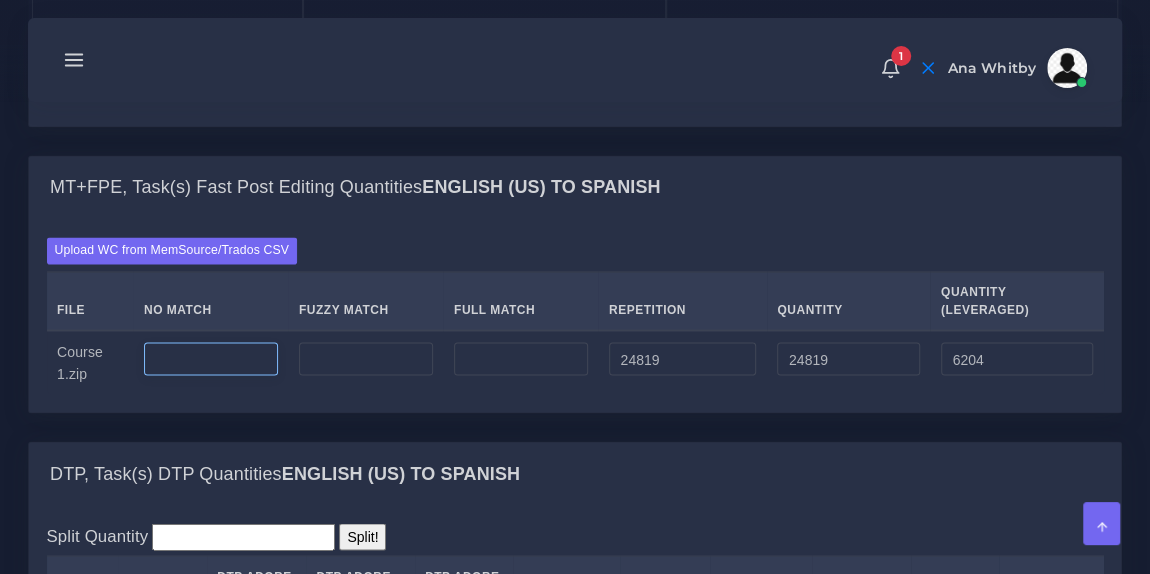 click at bounding box center (211, 359) 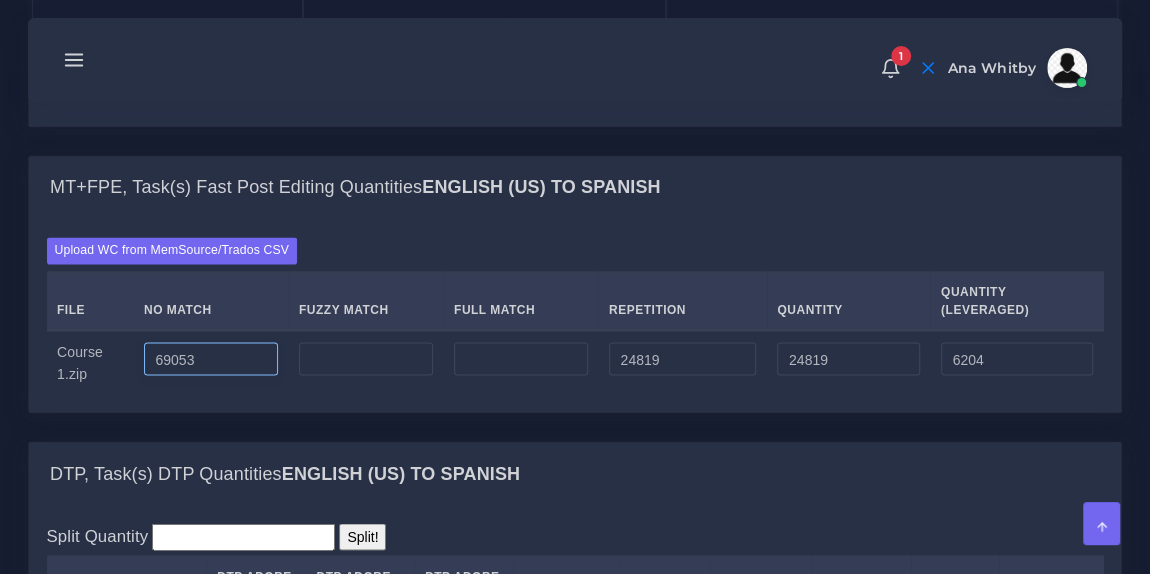 type on "69053" 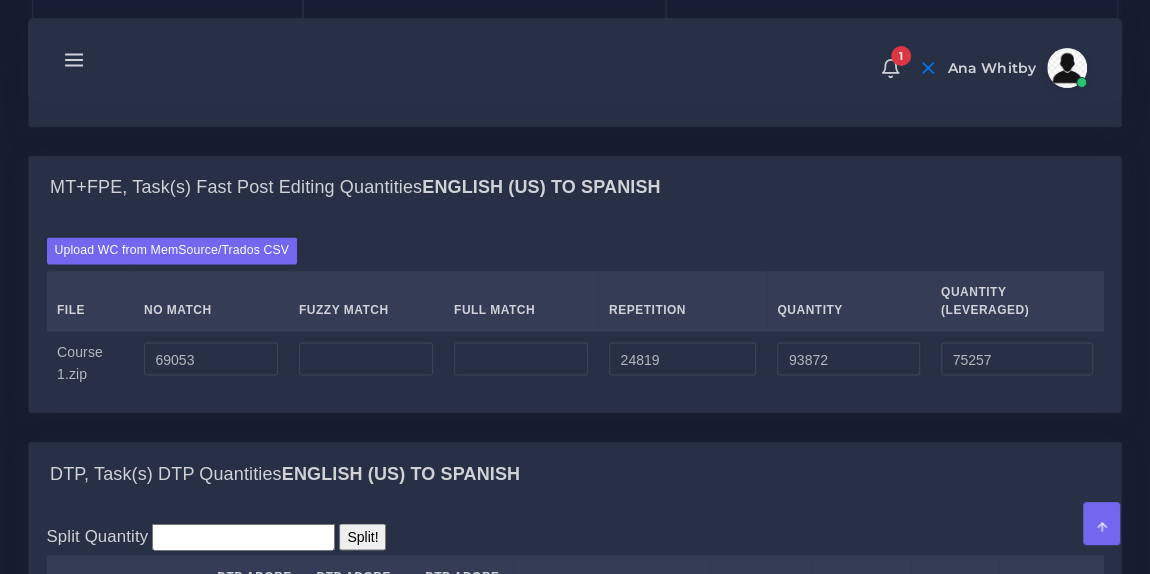 click on "Upload WC from MemSource/Trados CSV
File
No Match
Fuzzy Match
Full Match
Repetition
Quantity
Quantity (Leveraged)" at bounding box center (575, 315) 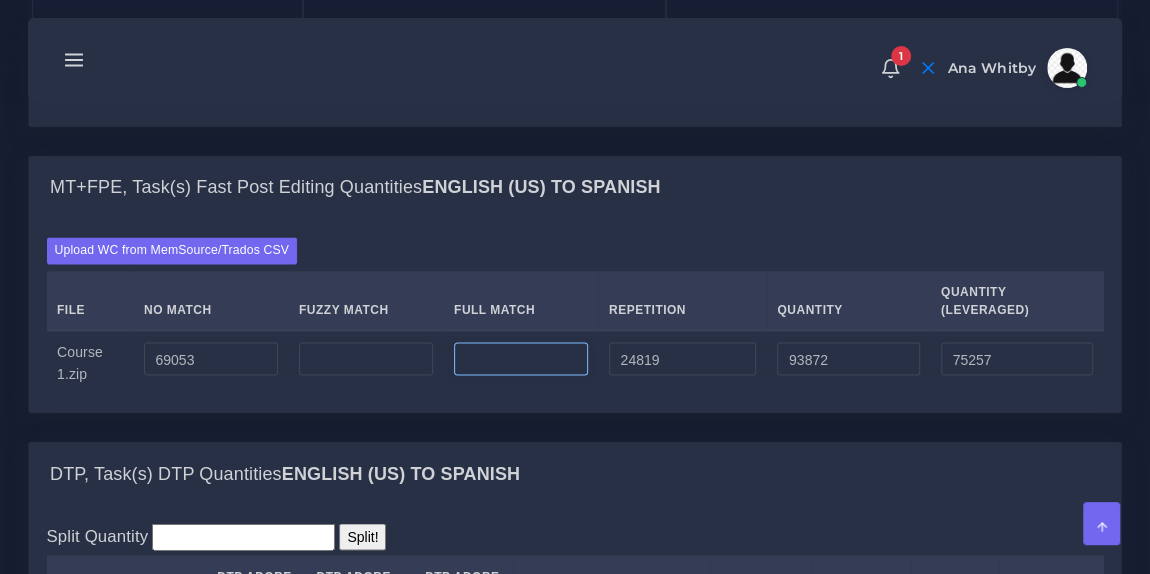 click at bounding box center [521, 359] 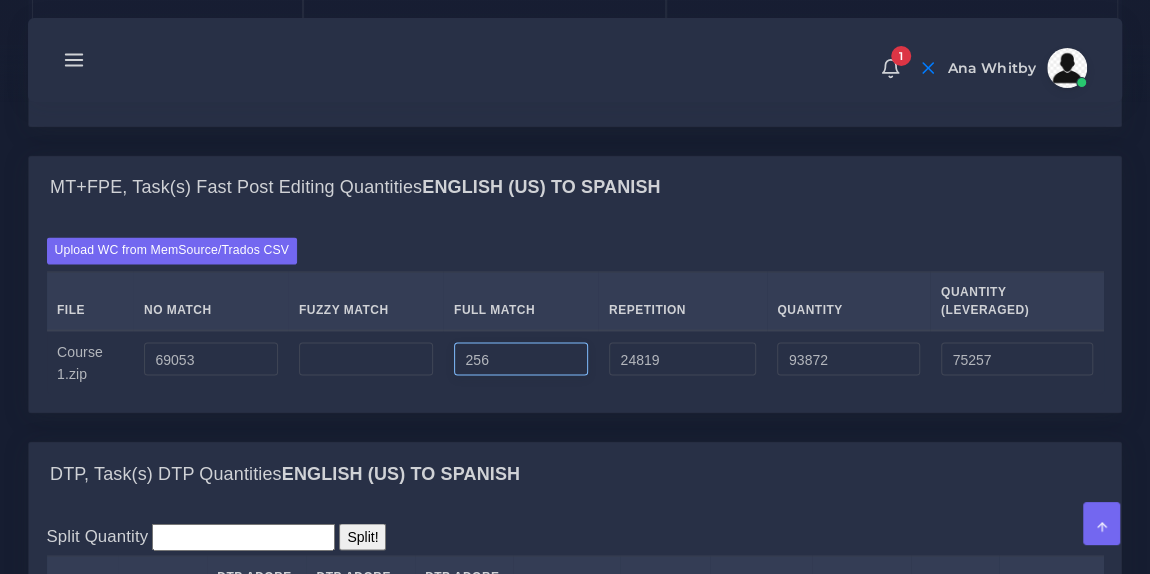 type on "256" 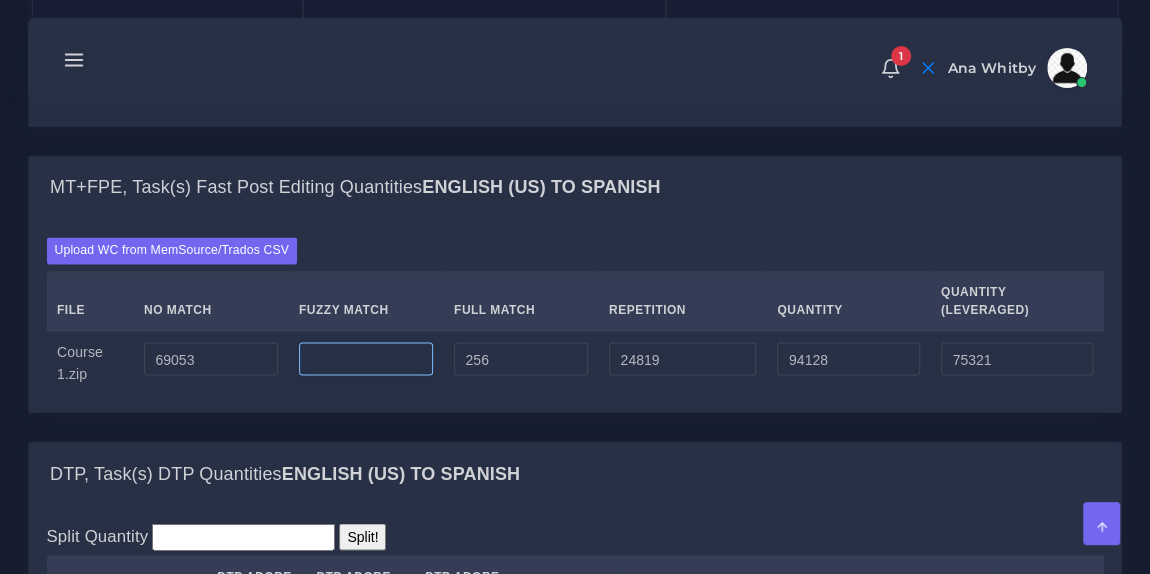 click at bounding box center (366, 359) 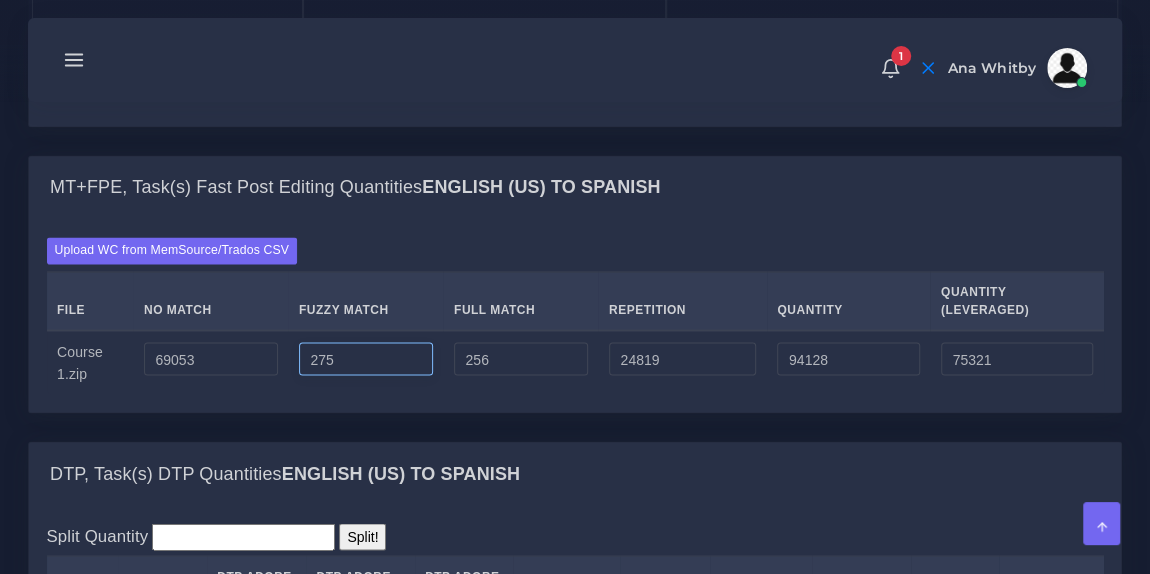 type on "275" 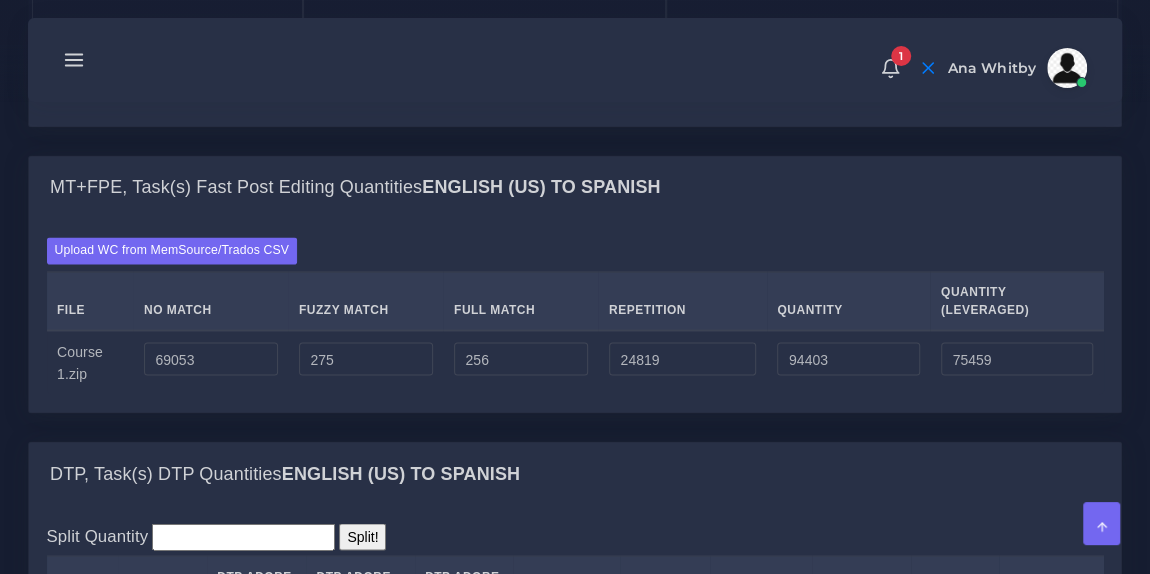click on "MT+FPE, Task(s) Fast Post Editing Quantities  English (US) TO Spanish" at bounding box center (575, 188) 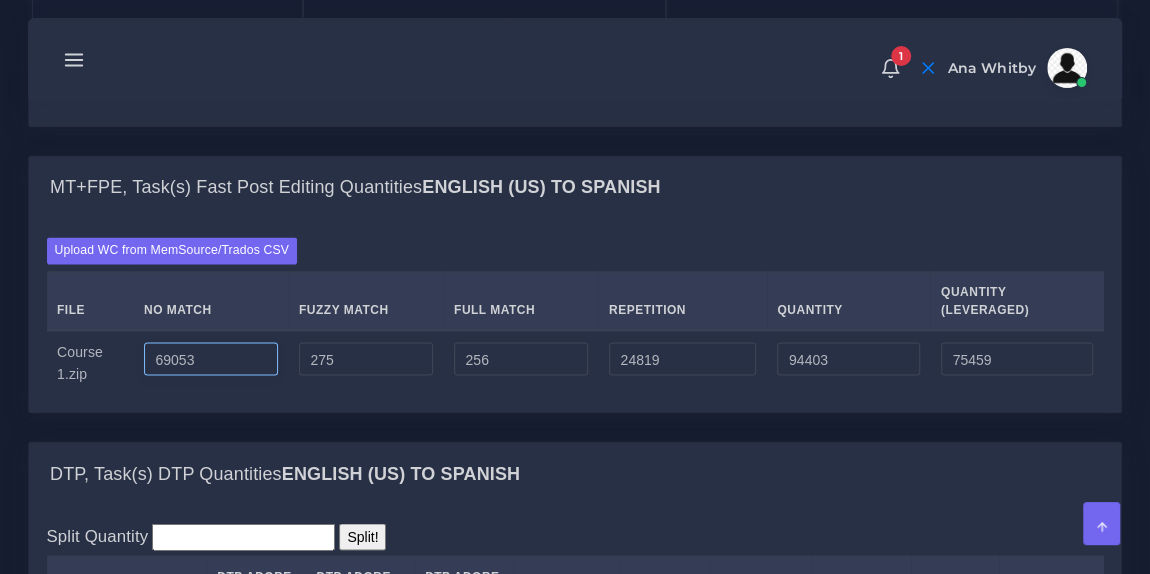 click on "69053" at bounding box center (211, 359) 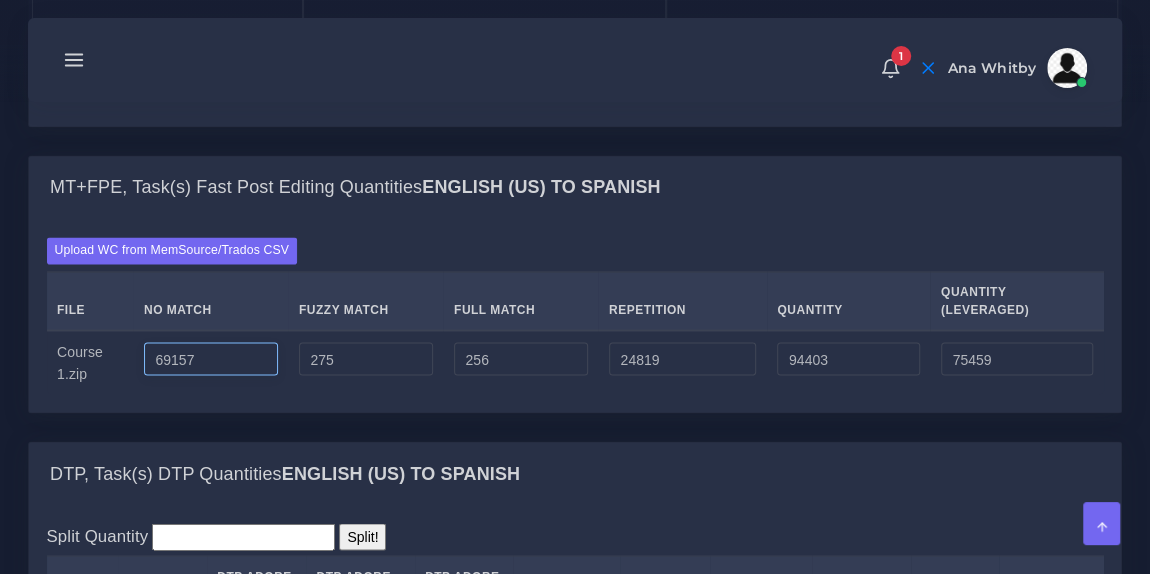type on "69157" 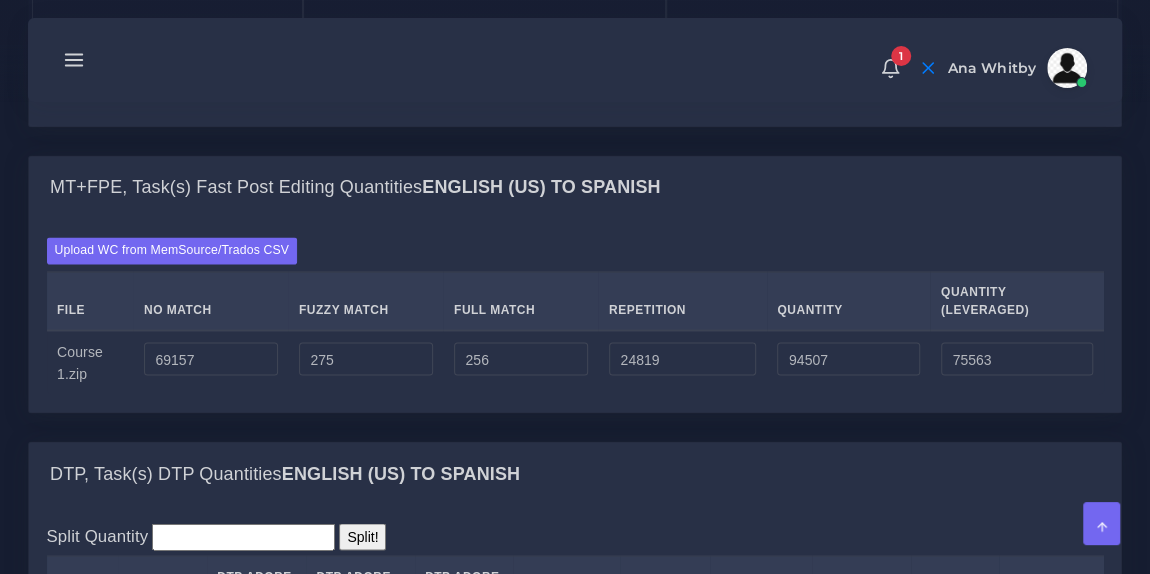 click on "Upload WC from MemSource/Trados CSV
File
No Match
Fuzzy Match
Full Match
Repetition
Quantity
Quantity (Leveraged)
69157 275" at bounding box center [575, 315] 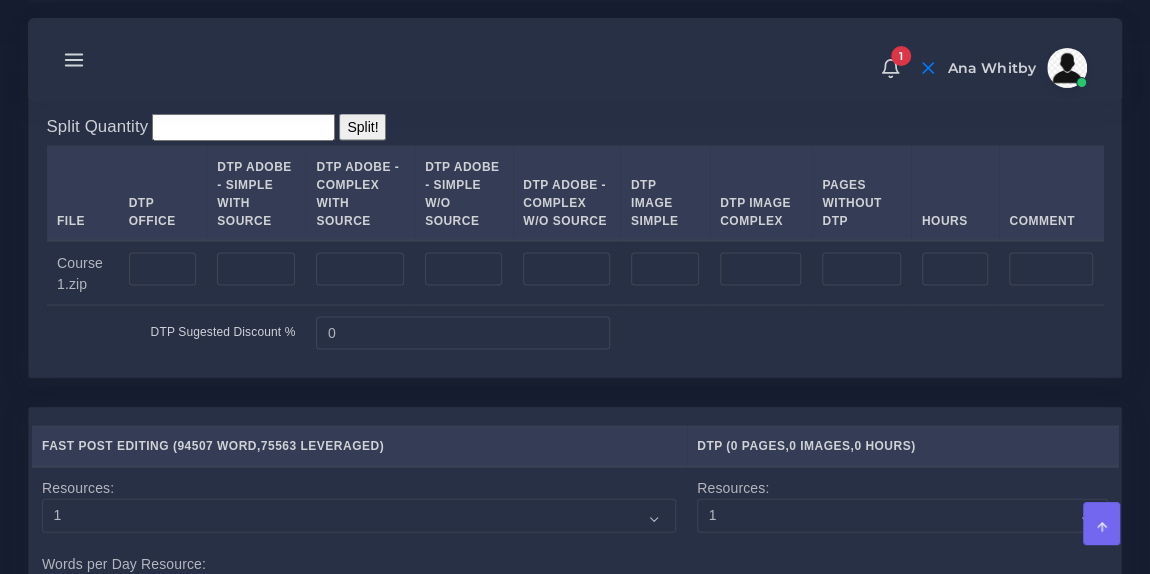 scroll, scrollTop: 1941, scrollLeft: 0, axis: vertical 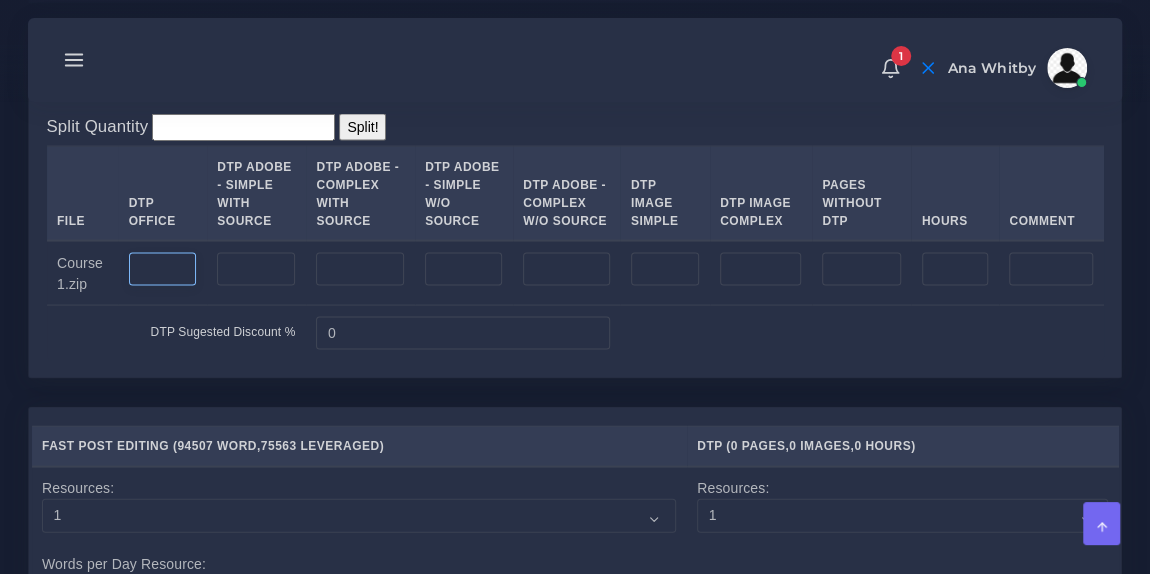 click at bounding box center [163, 270] 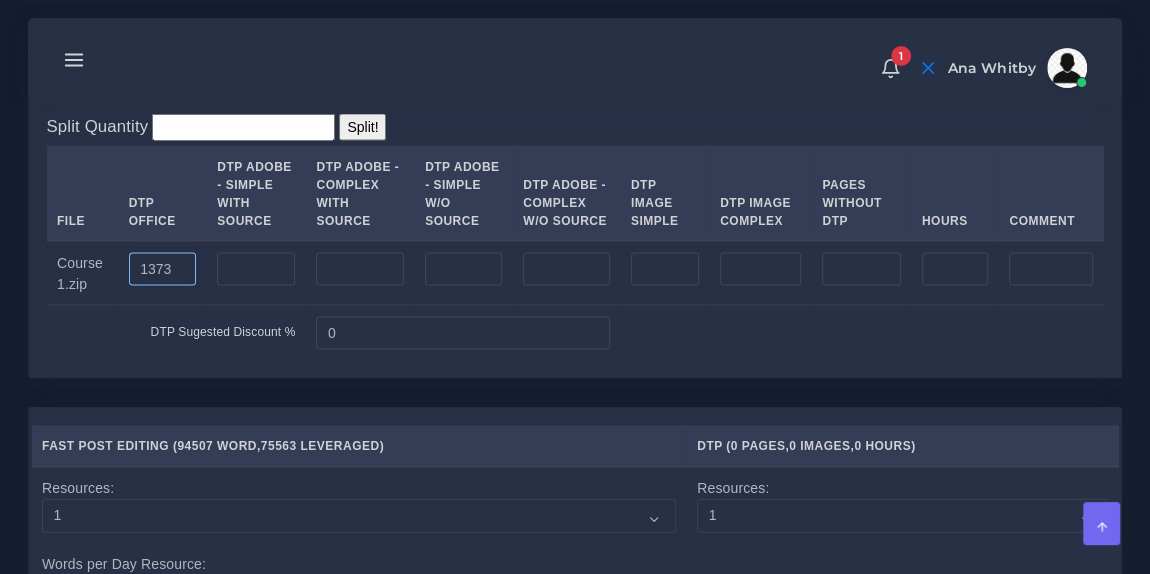type on "1373" 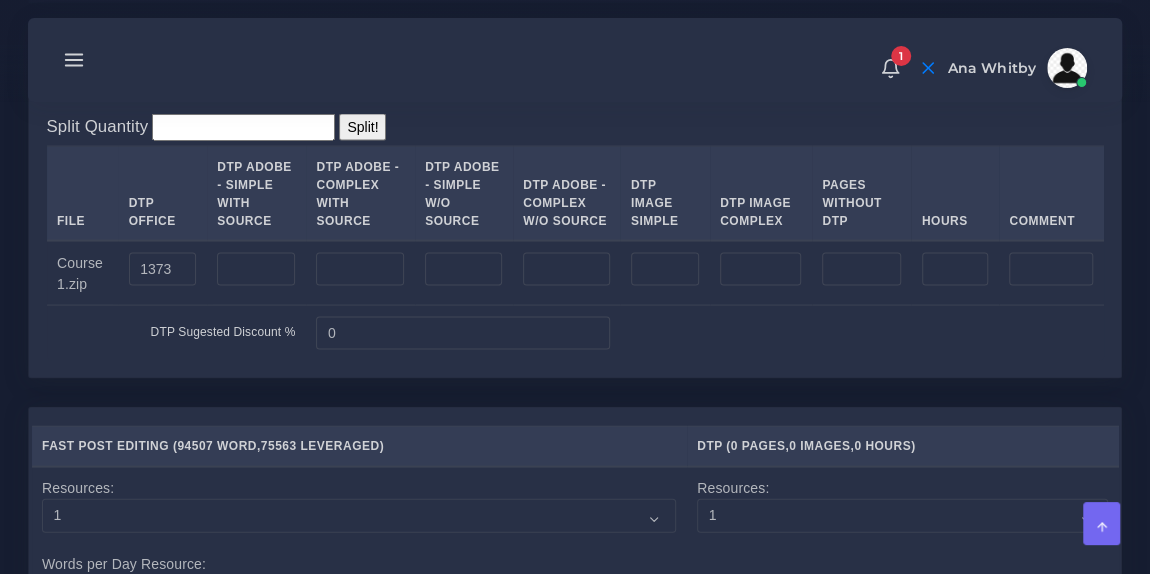 click on "1
Notifications
1   New
Driver Update: Extra Quality renamed to Quality   Changed" at bounding box center (575, 60) 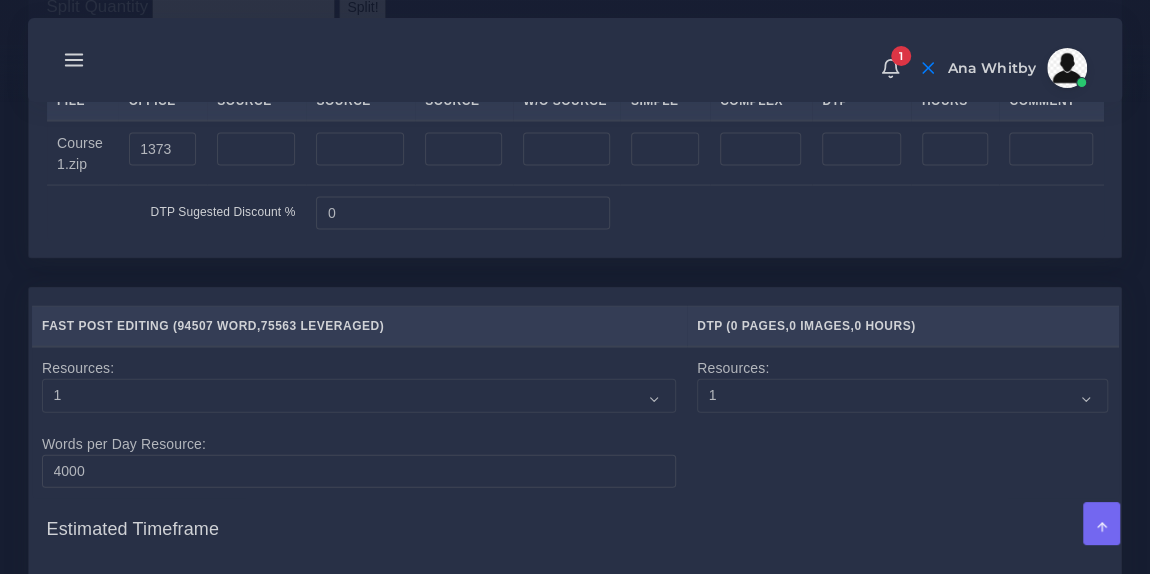 scroll, scrollTop: 2092, scrollLeft: 0, axis: vertical 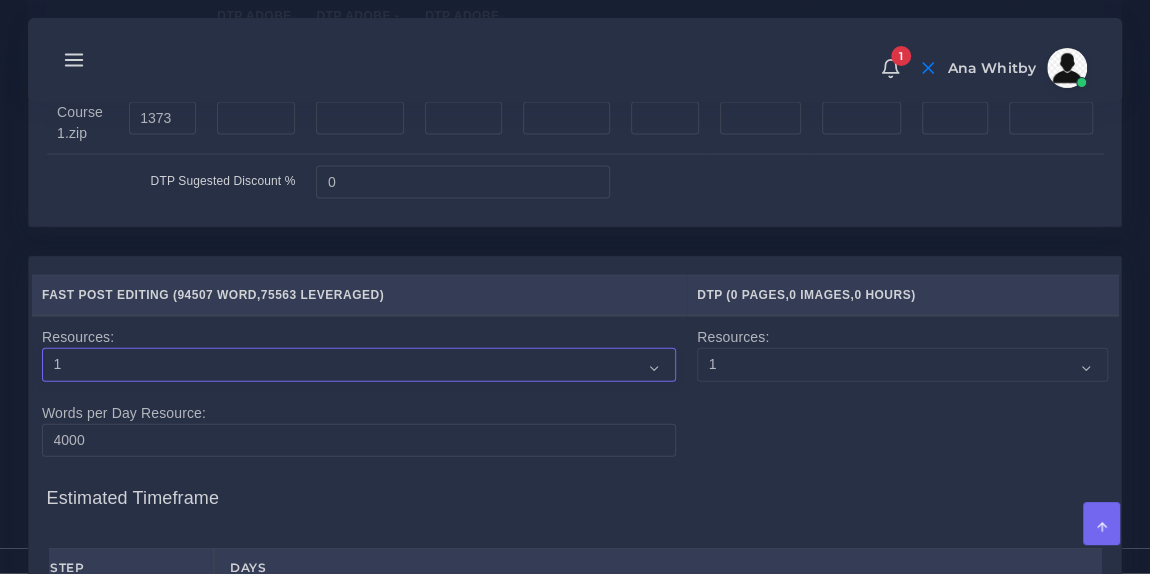 click on "1 2 3 4 5 6 7 8 9 10" at bounding box center [359, 365] 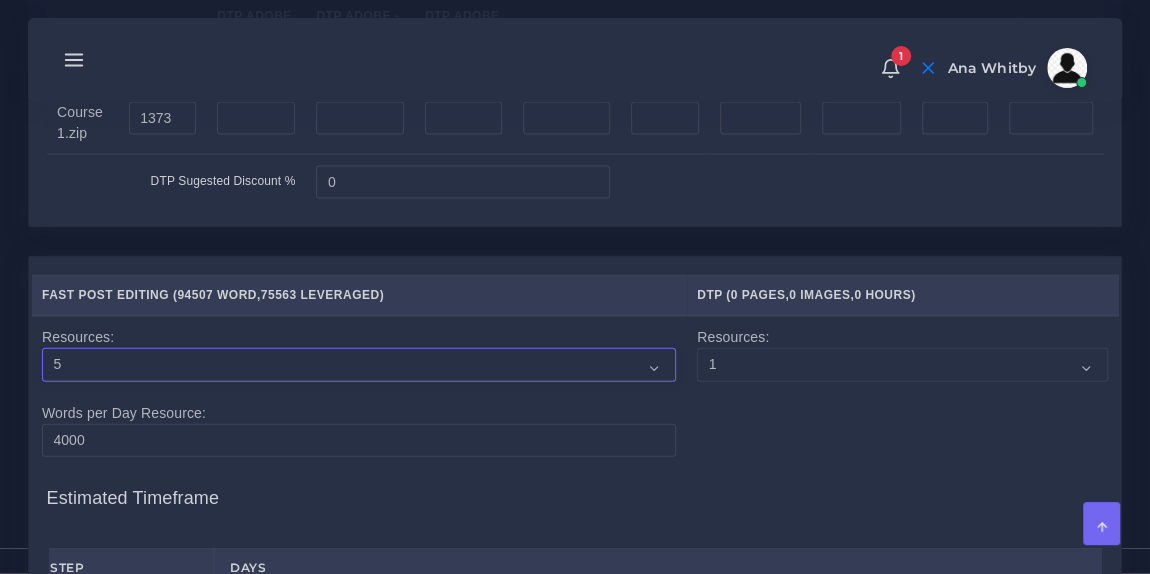 click on "1 2 3 4 5 6 7 8 9 10" at bounding box center (359, 365) 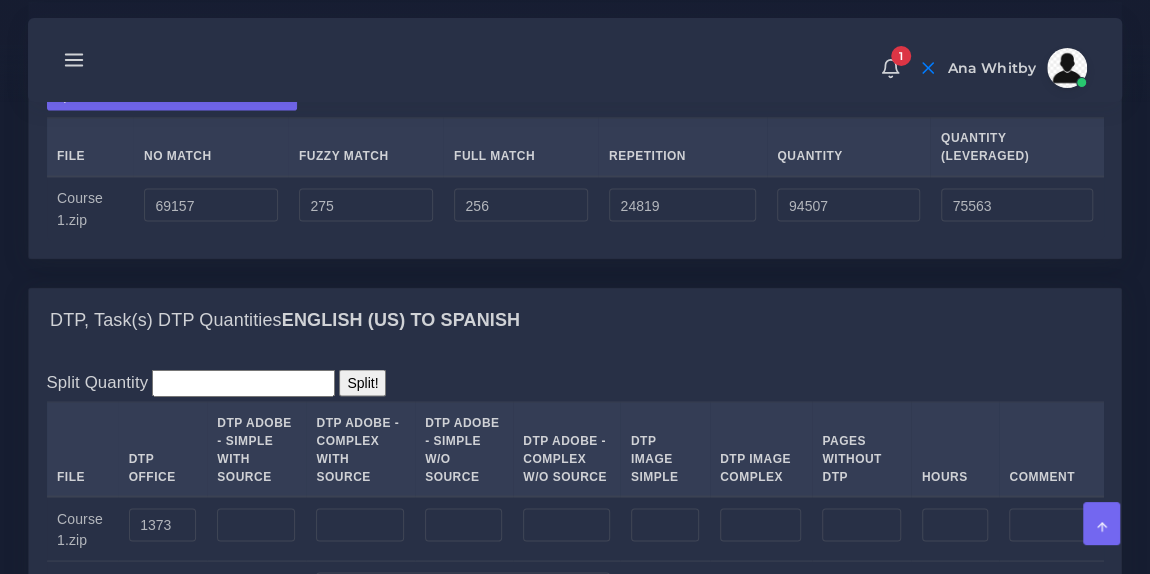 scroll, scrollTop: 1652, scrollLeft: 0, axis: vertical 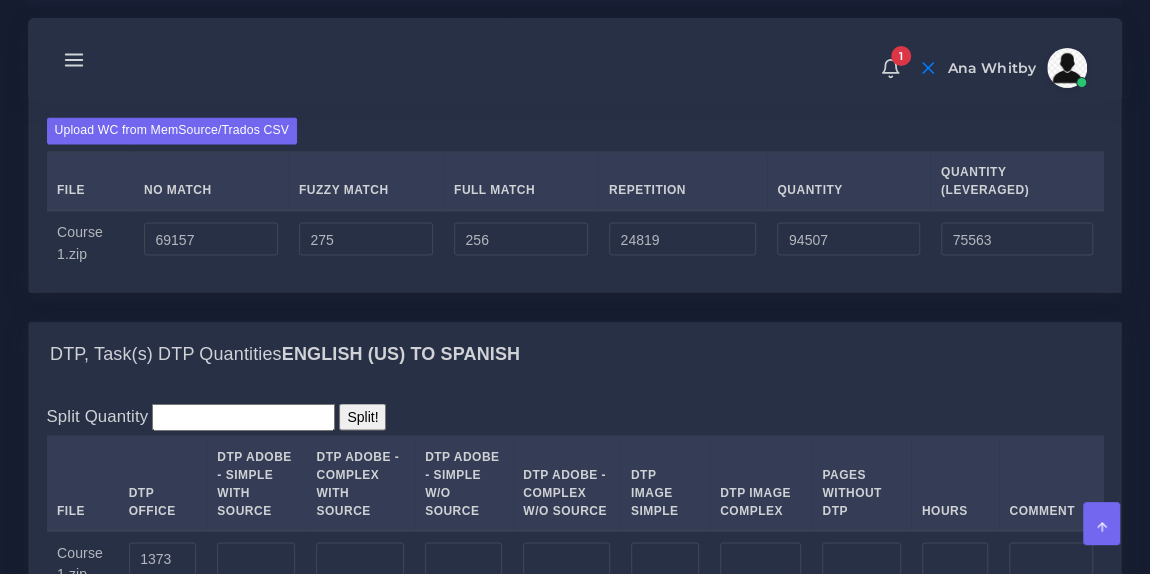 click on "Upload WC from MemSource/Trados CSV
File
No Match
Fuzzy Match
Full Match
Repetition
Quantity
Quantity (Leveraged)
275" at bounding box center [575, 195] 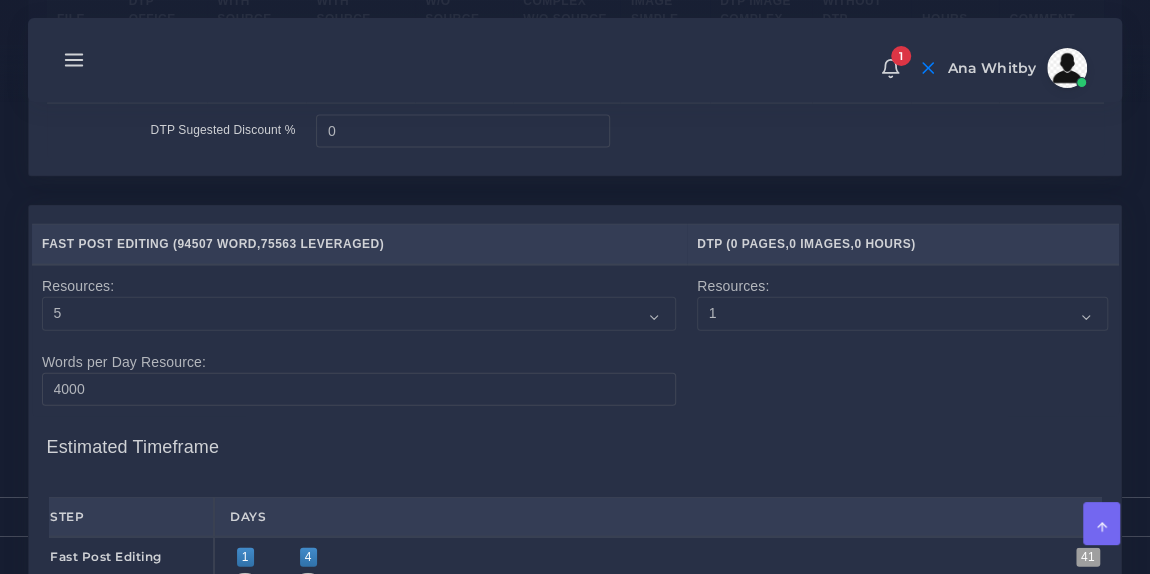 scroll, scrollTop: 2143, scrollLeft: 0, axis: vertical 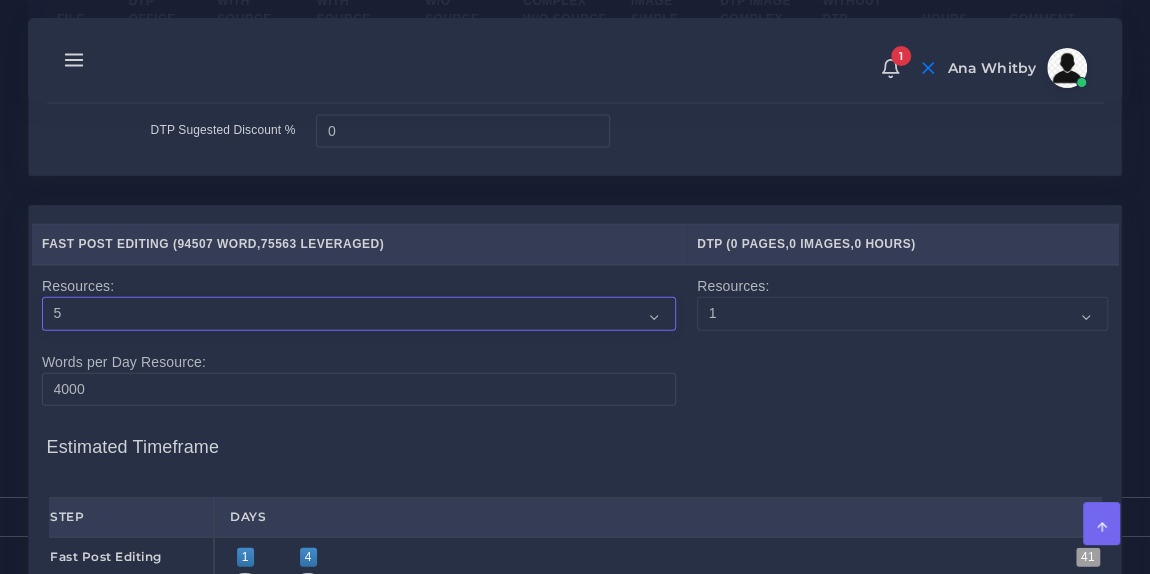 click on "1 2 3 4 5 6 7 8 9 10" at bounding box center [359, 314] 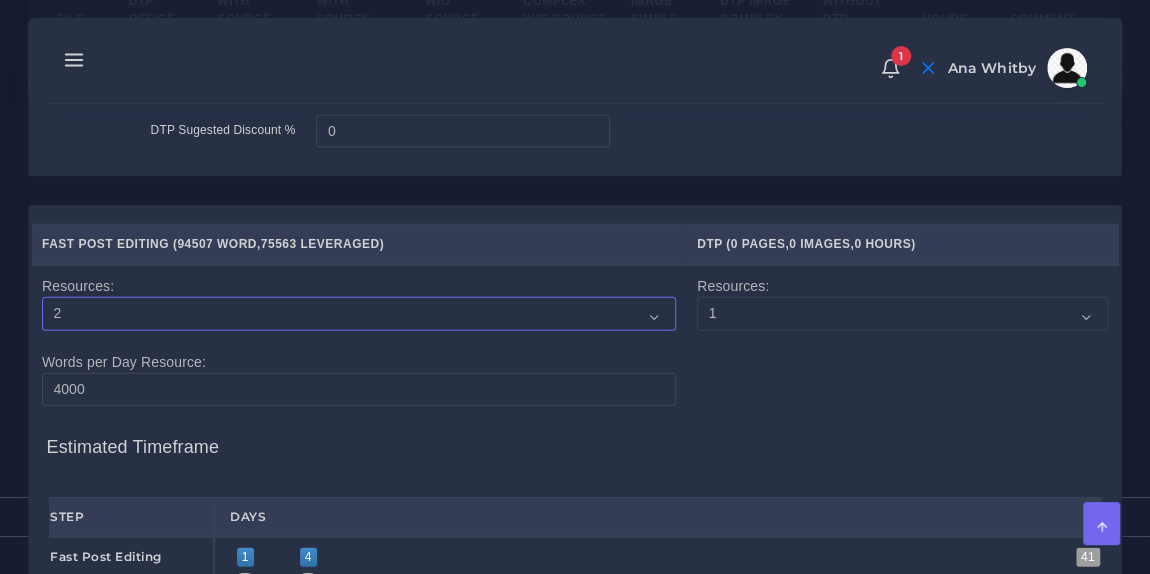 click on "1 2 3 4 5 6 7 8 9 10" at bounding box center [359, 314] 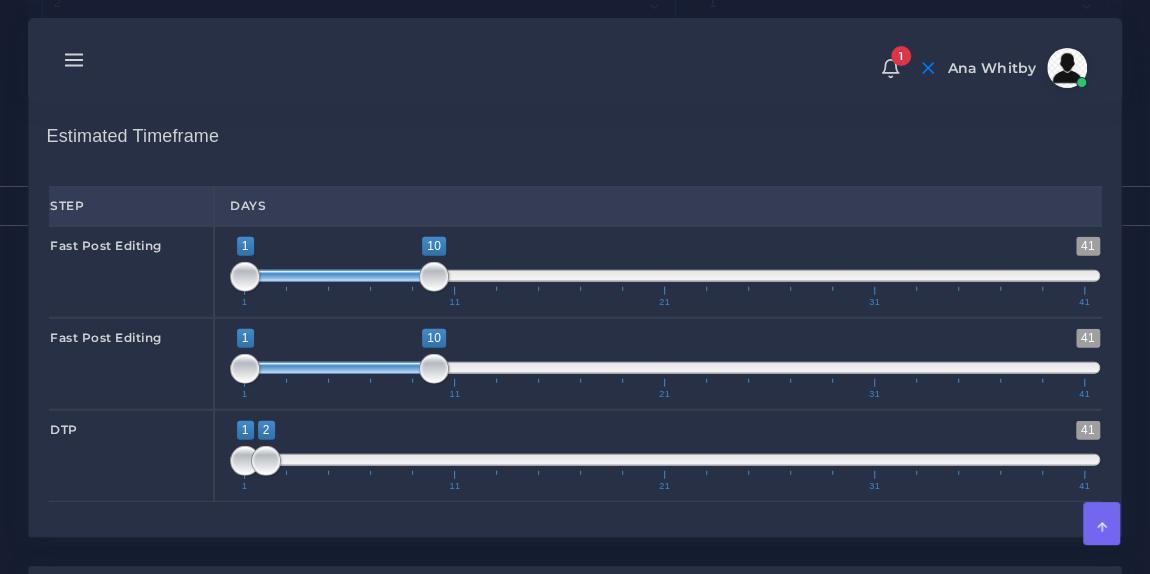 scroll, scrollTop: 2458, scrollLeft: 0, axis: vertical 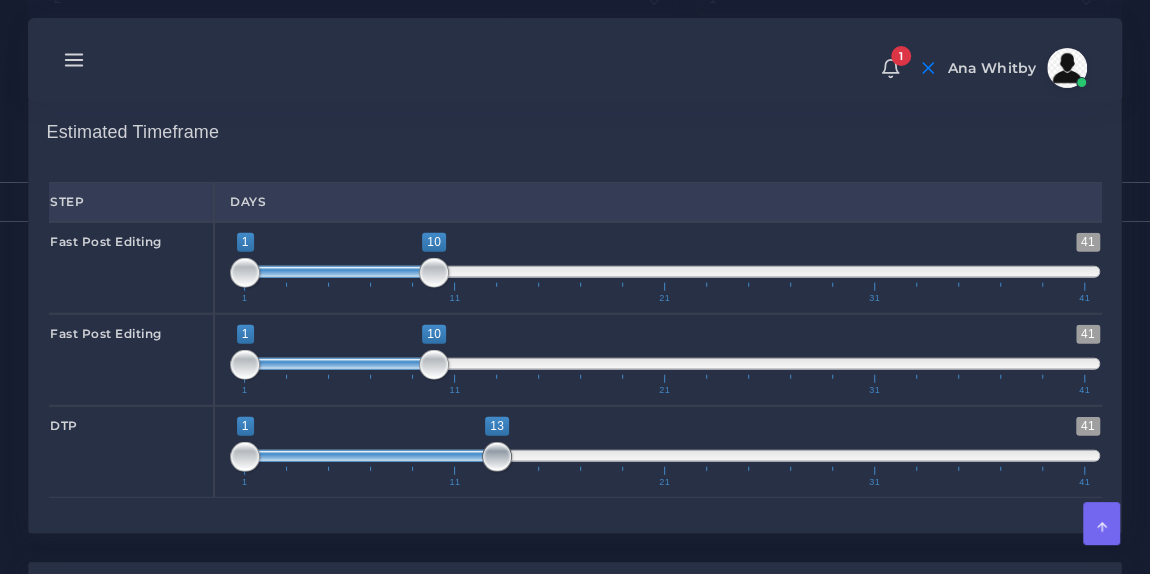 drag, startPoint x: 267, startPoint y: 439, endPoint x: 498, endPoint y: 449, distance: 231.21635 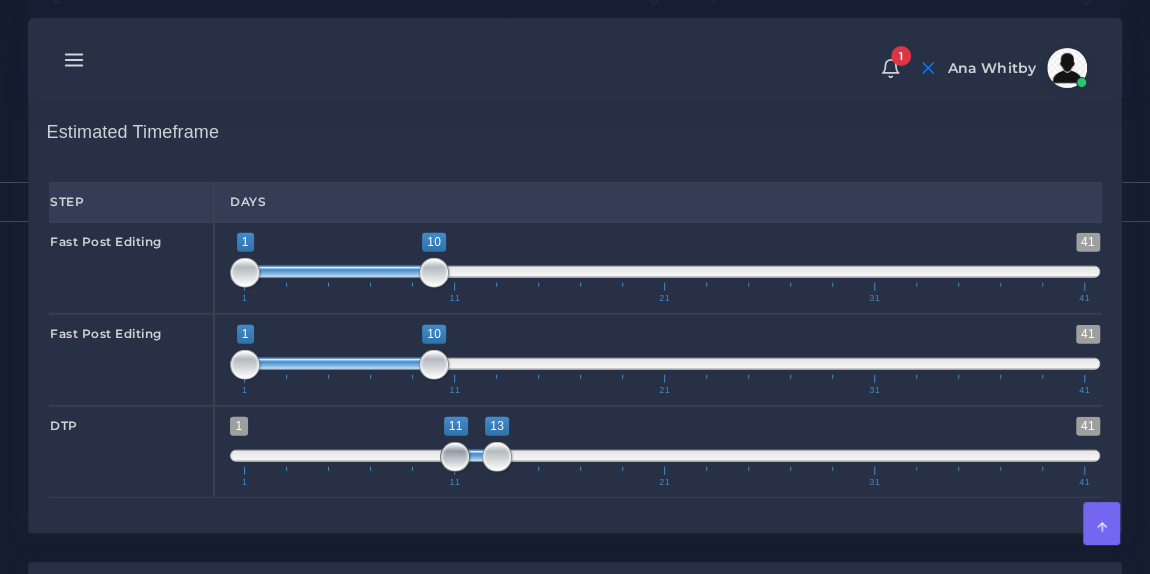 drag, startPoint x: 240, startPoint y: 443, endPoint x: 444, endPoint y: 447, distance: 204.03922 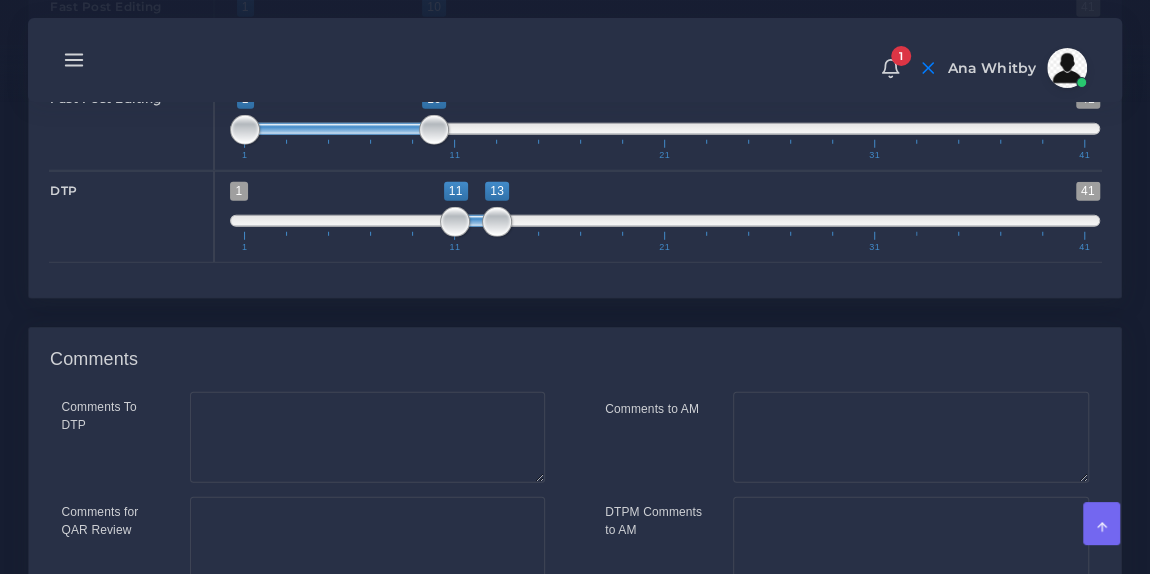 scroll, scrollTop: 2874, scrollLeft: 0, axis: vertical 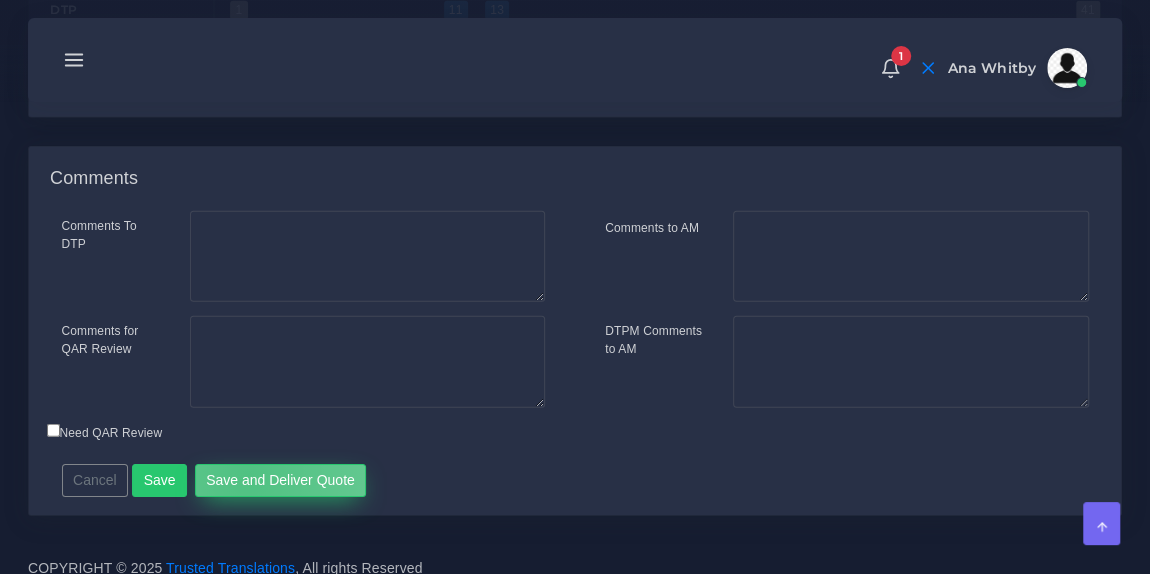 click on "Save and  Deliver Quote" at bounding box center [281, 481] 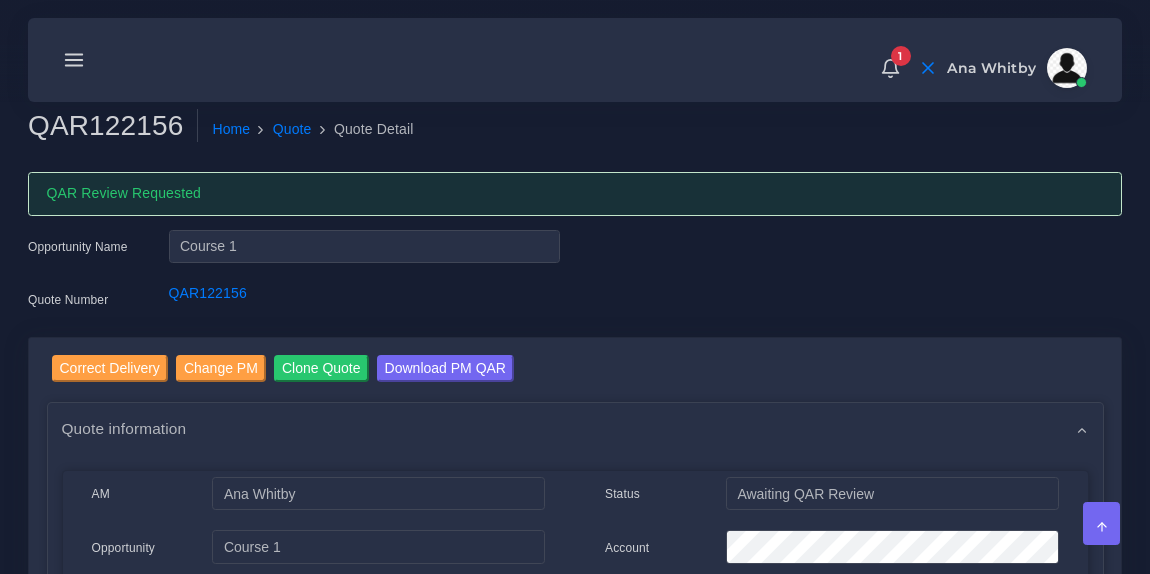 scroll, scrollTop: 0, scrollLeft: 0, axis: both 